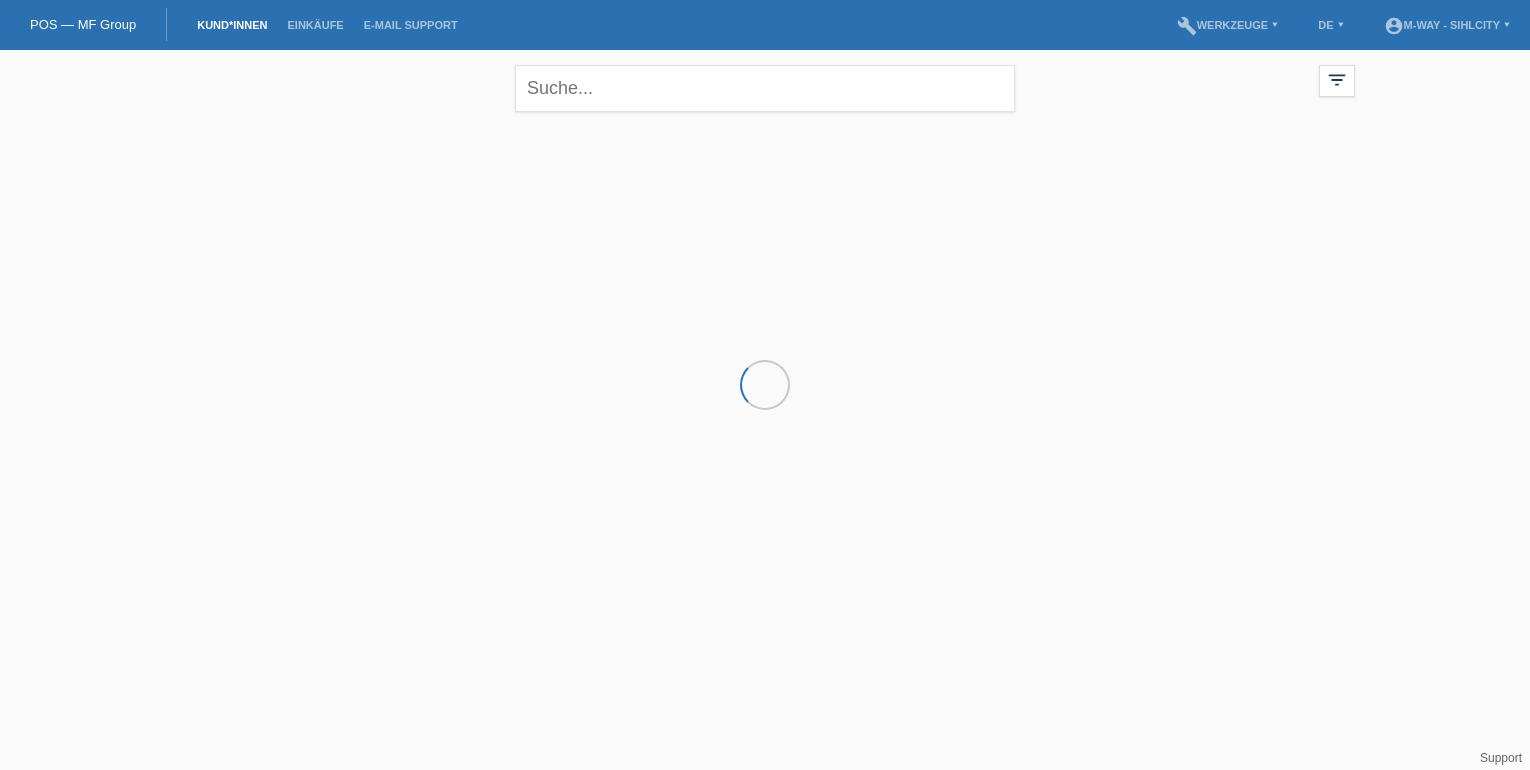 scroll, scrollTop: 0, scrollLeft: 0, axis: both 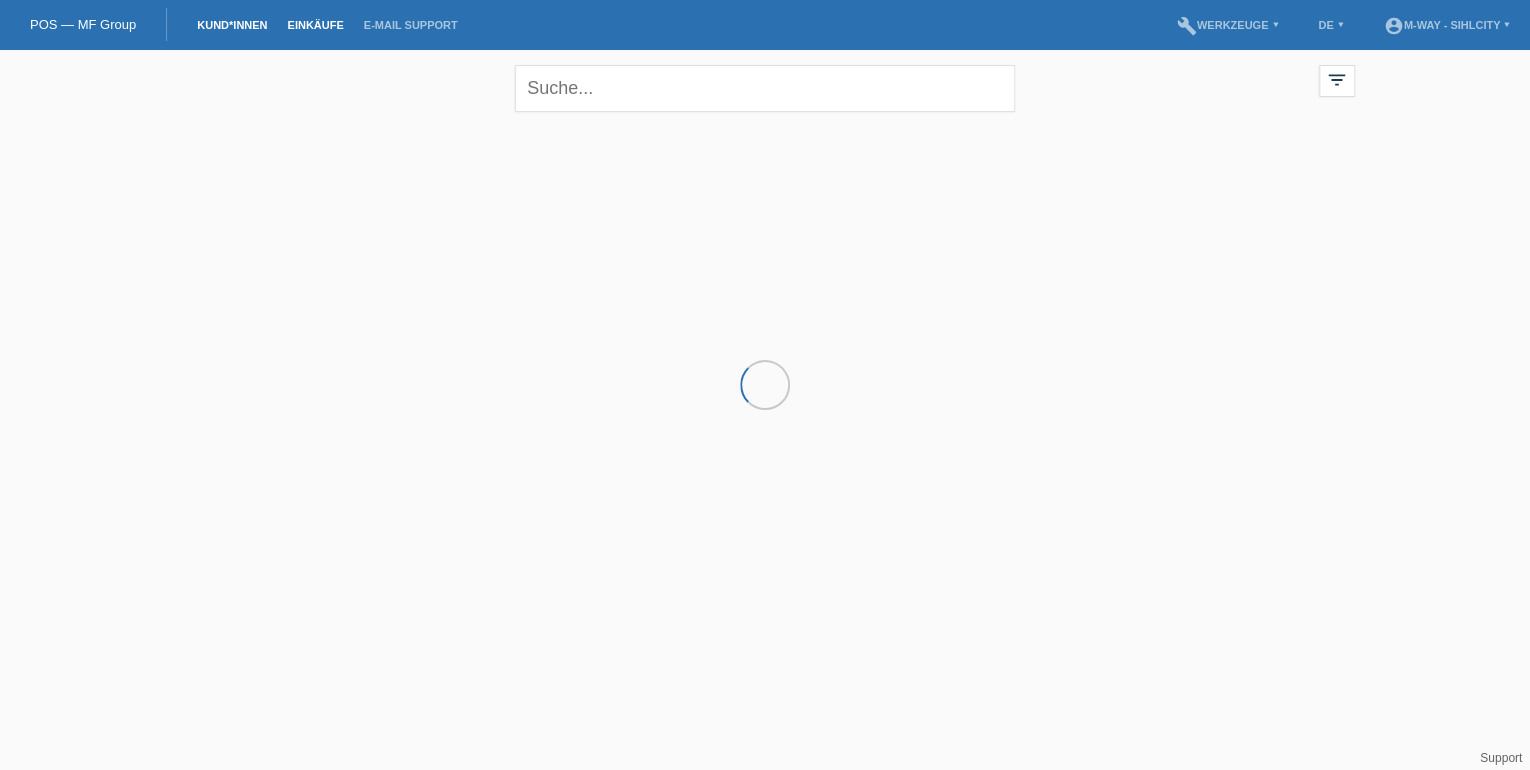 click on "Einkäufe" at bounding box center [315, 25] 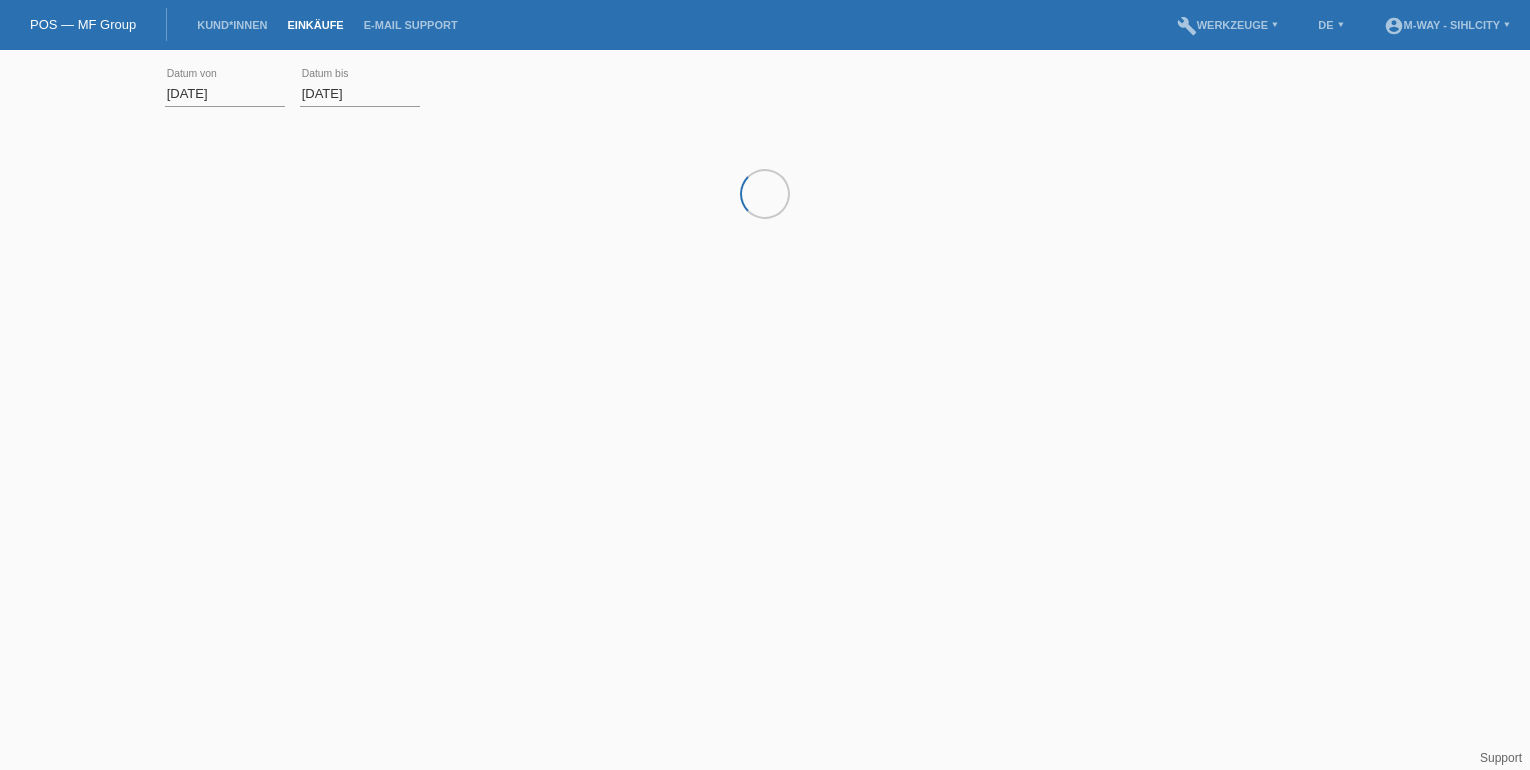 scroll, scrollTop: 0, scrollLeft: 0, axis: both 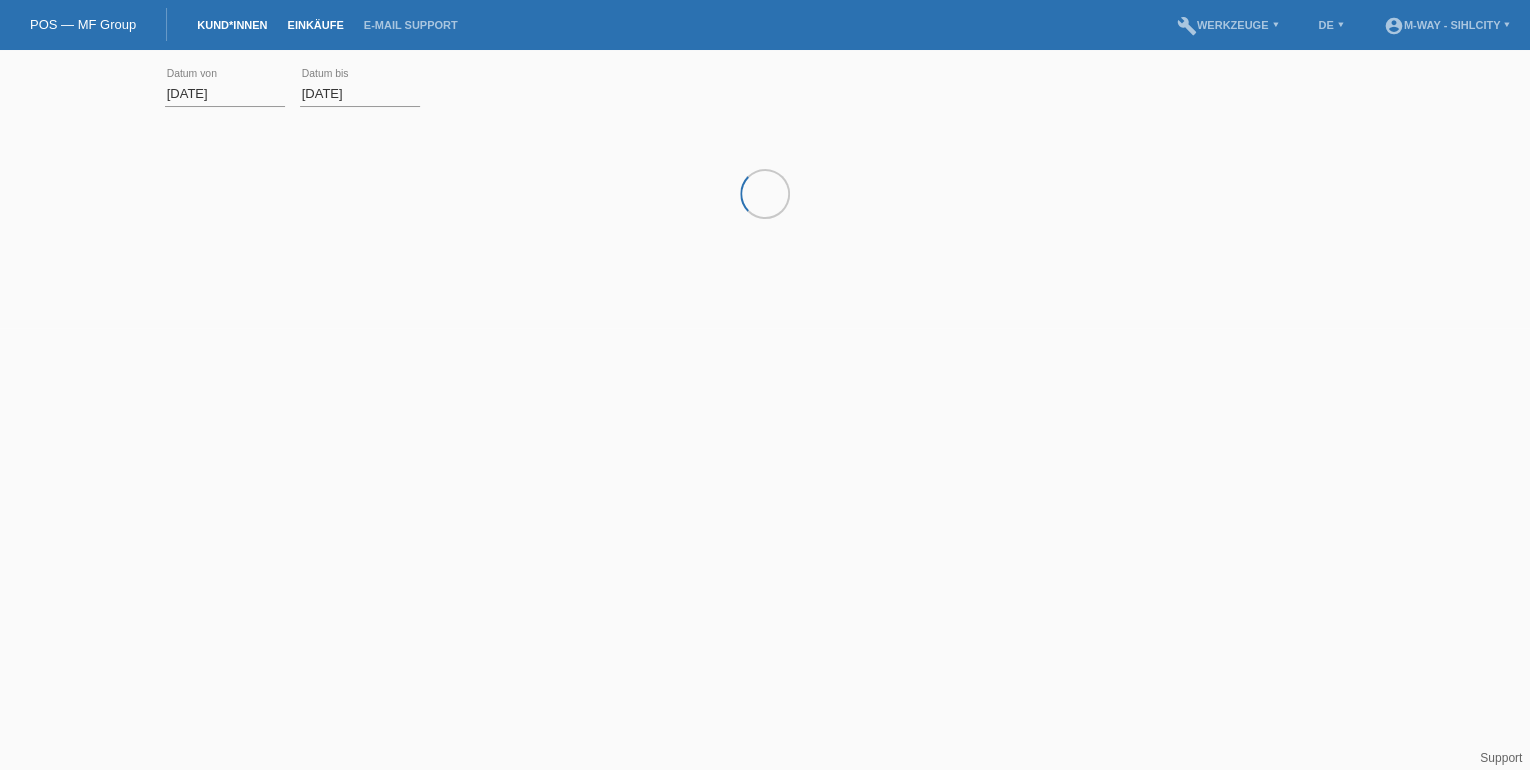 click on "Kund*innen" at bounding box center [232, 25] 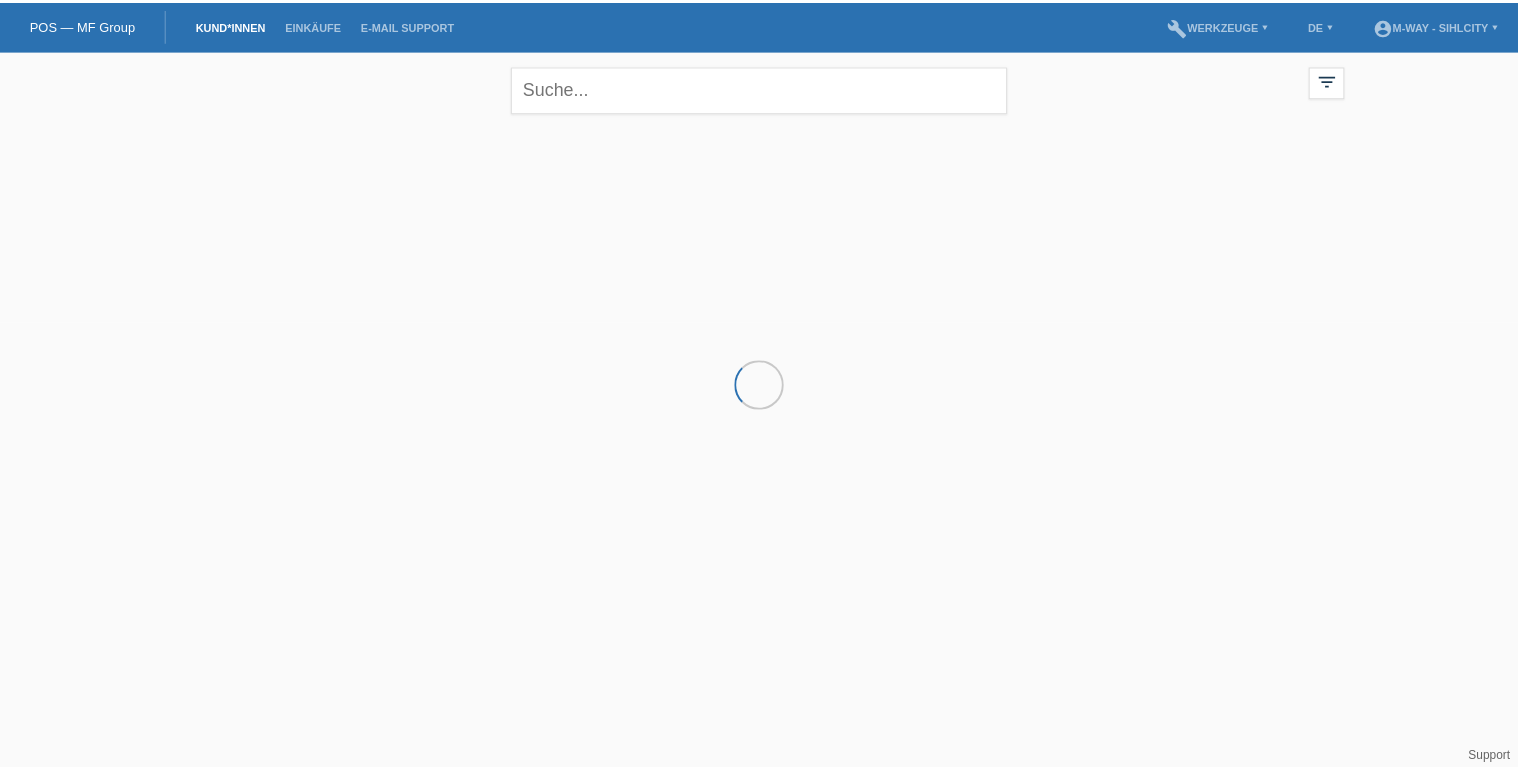 scroll, scrollTop: 0, scrollLeft: 0, axis: both 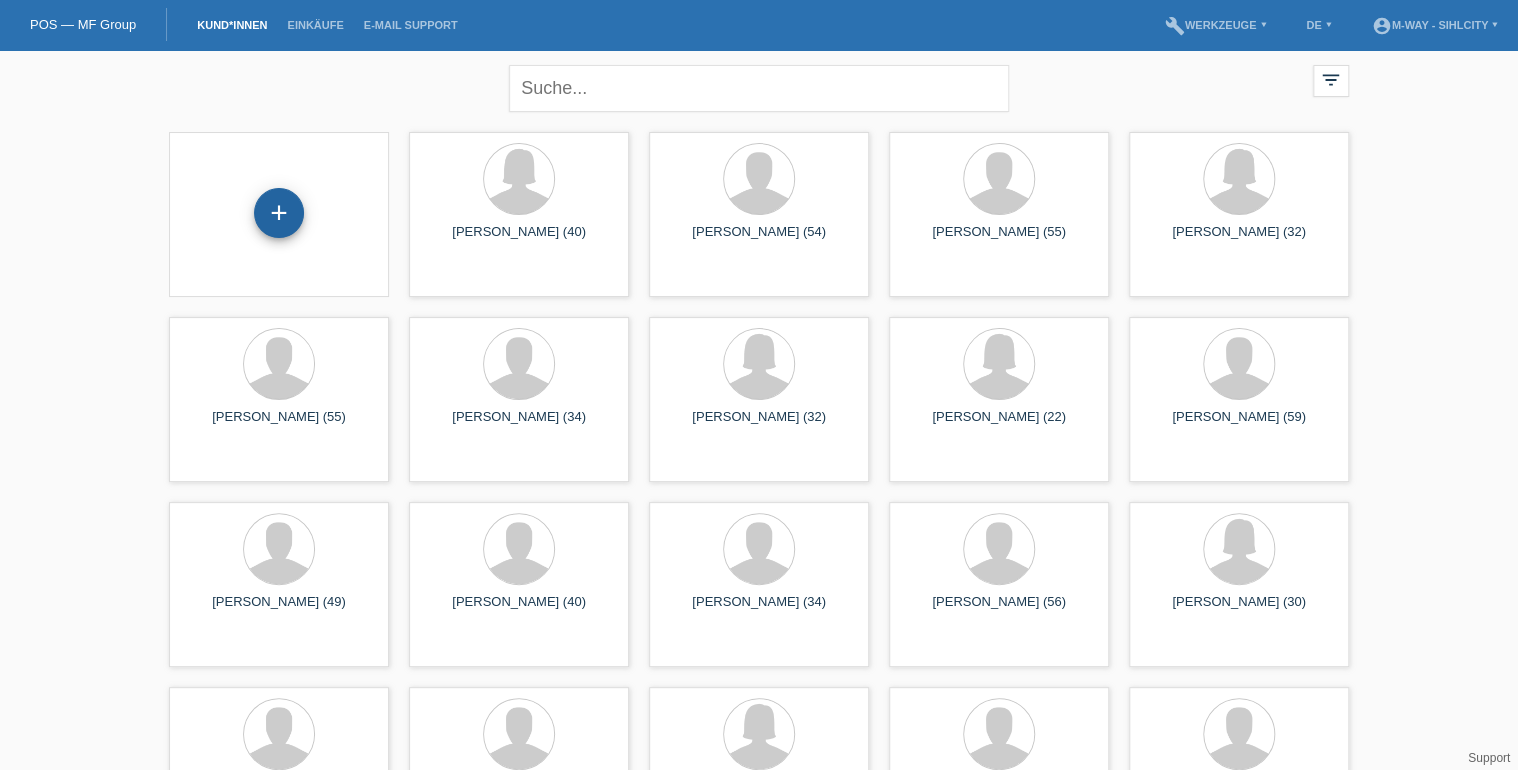 click on "+" at bounding box center [279, 213] 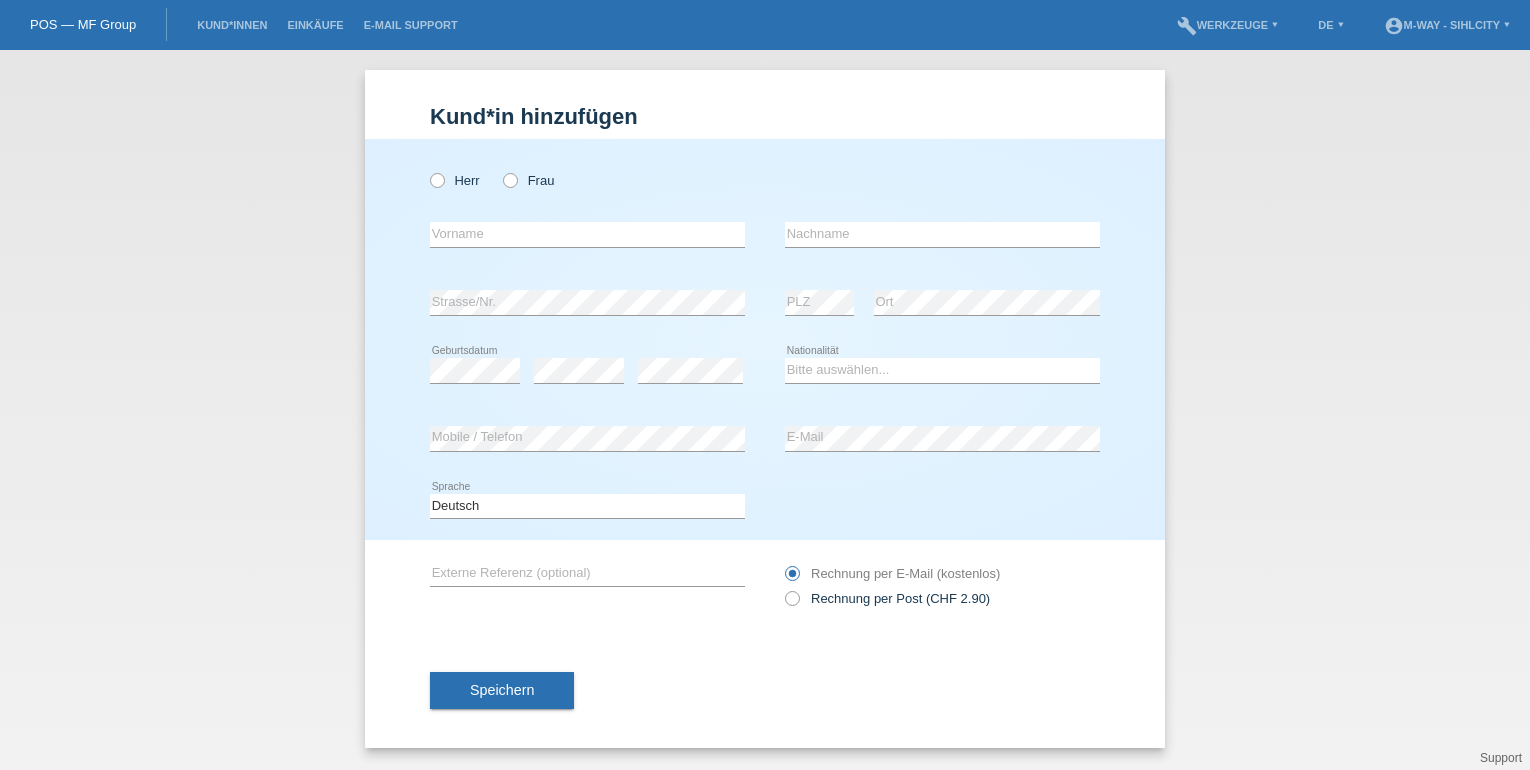 scroll, scrollTop: 0, scrollLeft: 0, axis: both 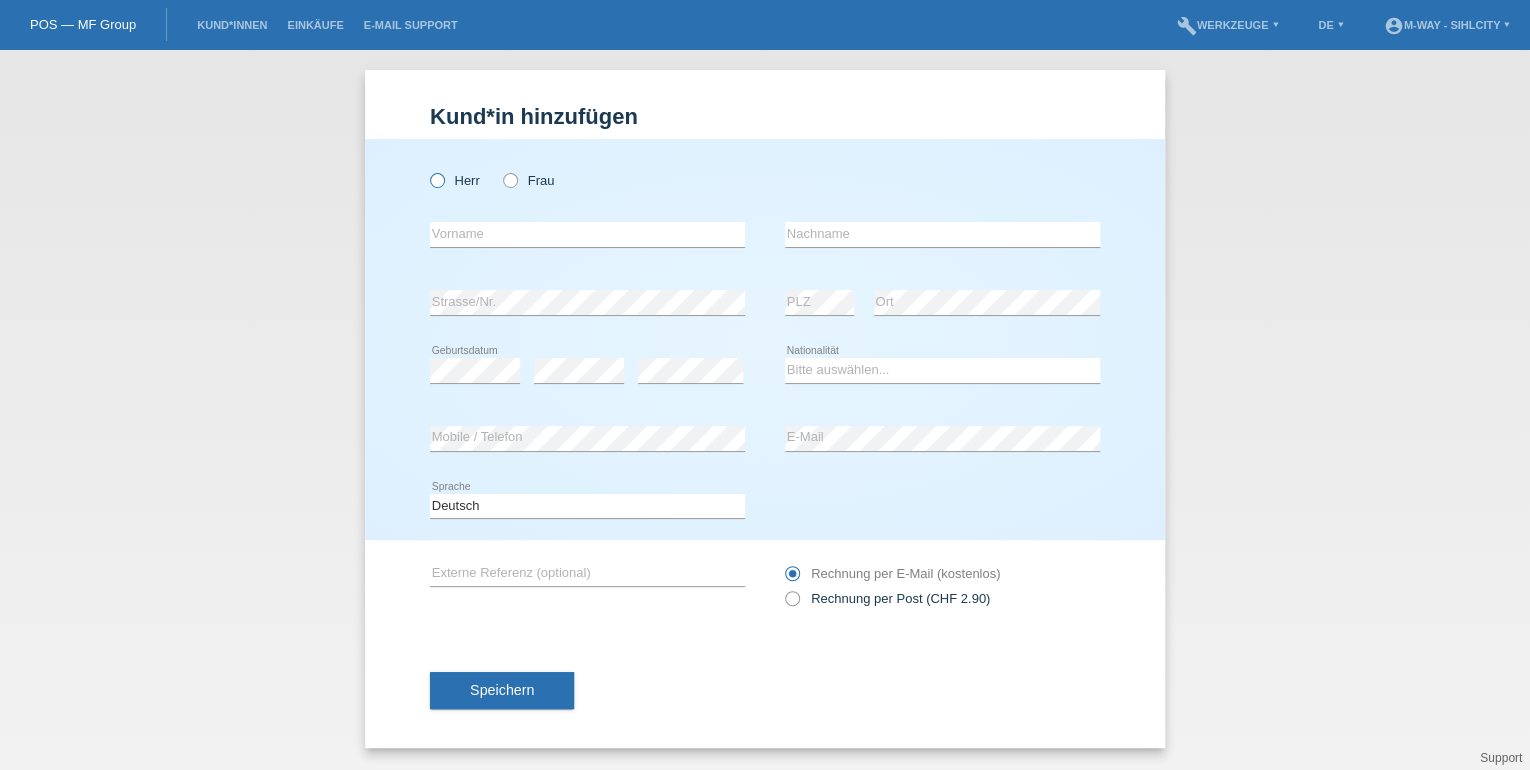 click at bounding box center (427, 170) 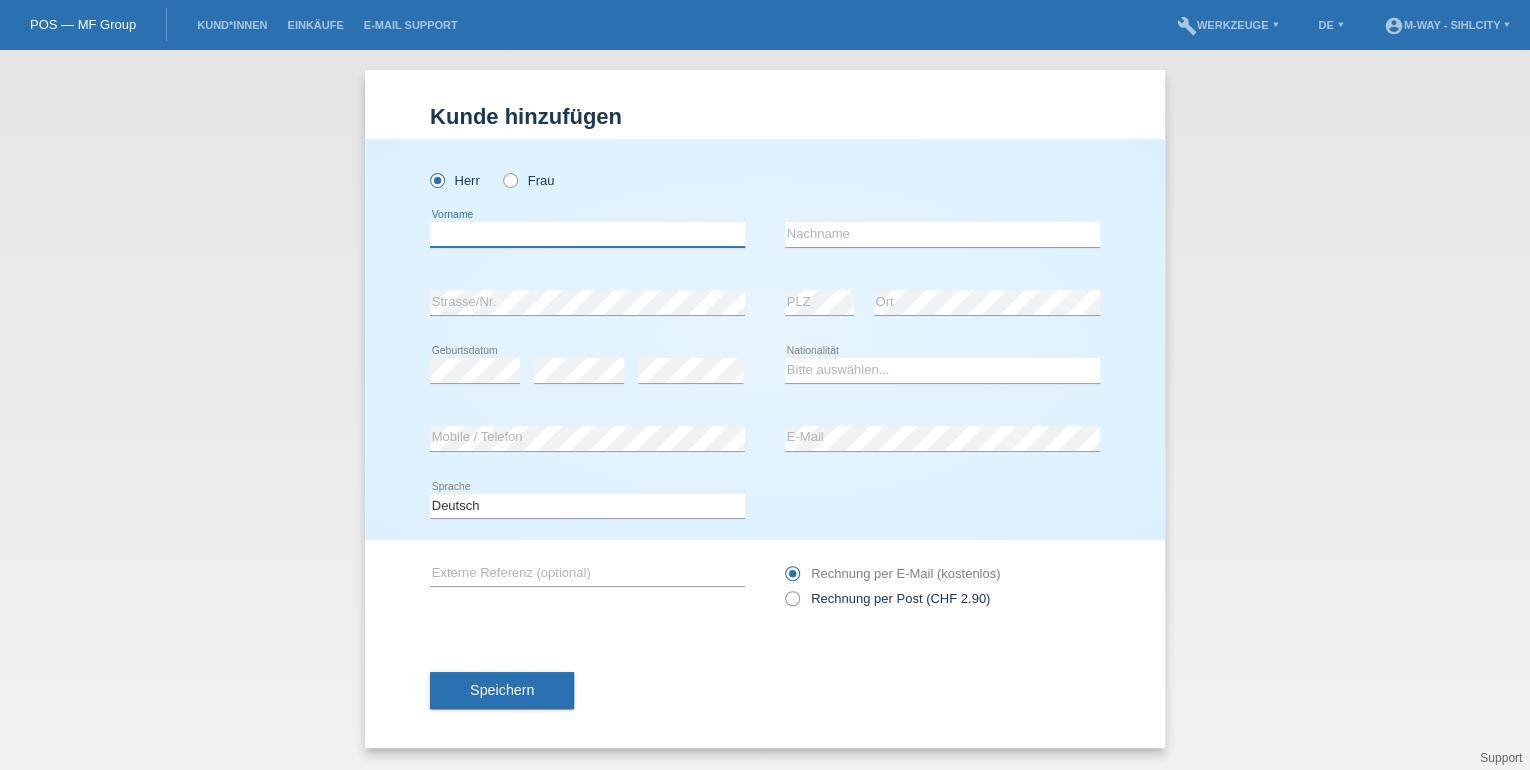 click at bounding box center [587, 234] 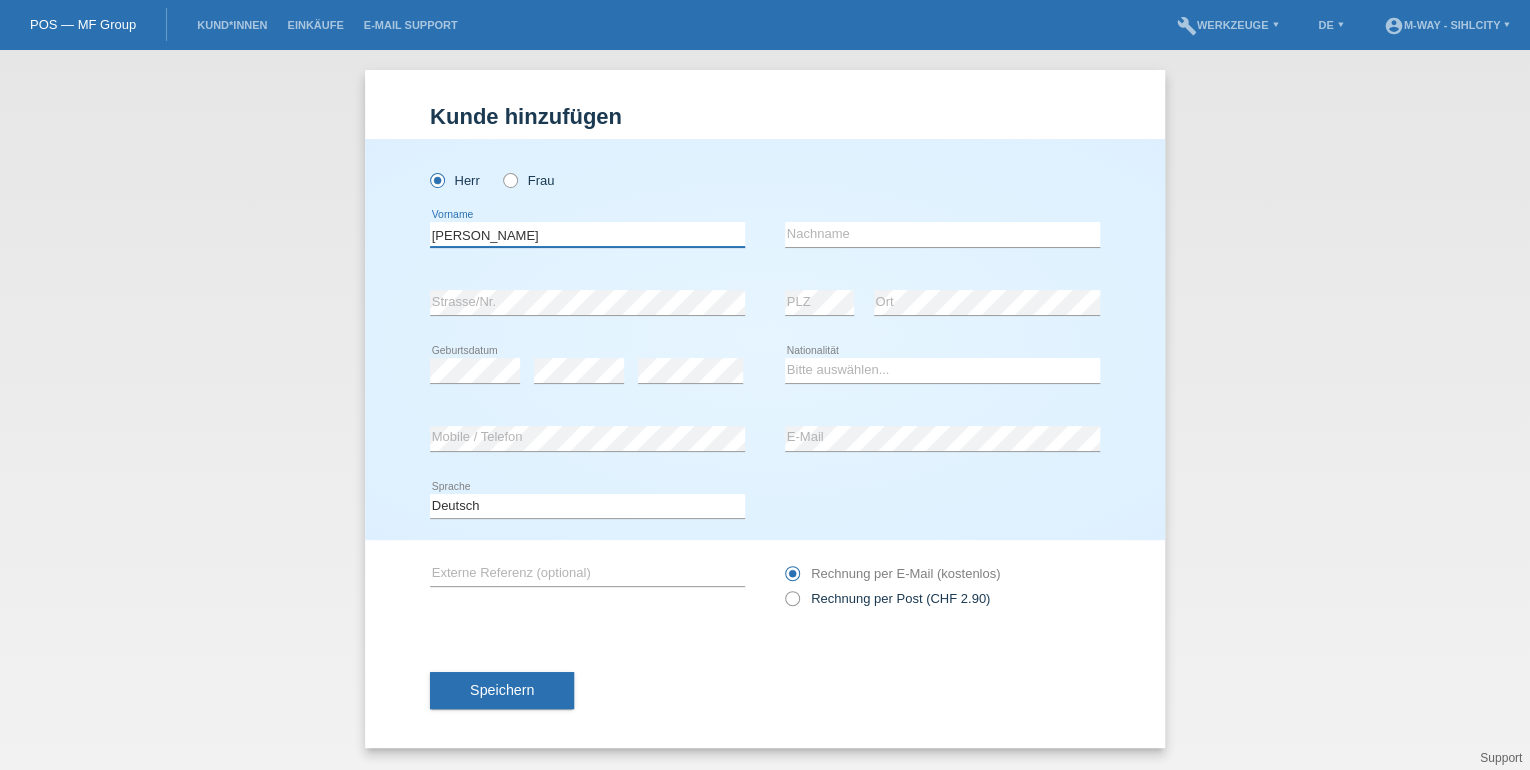 type on "[PERSON_NAME]" 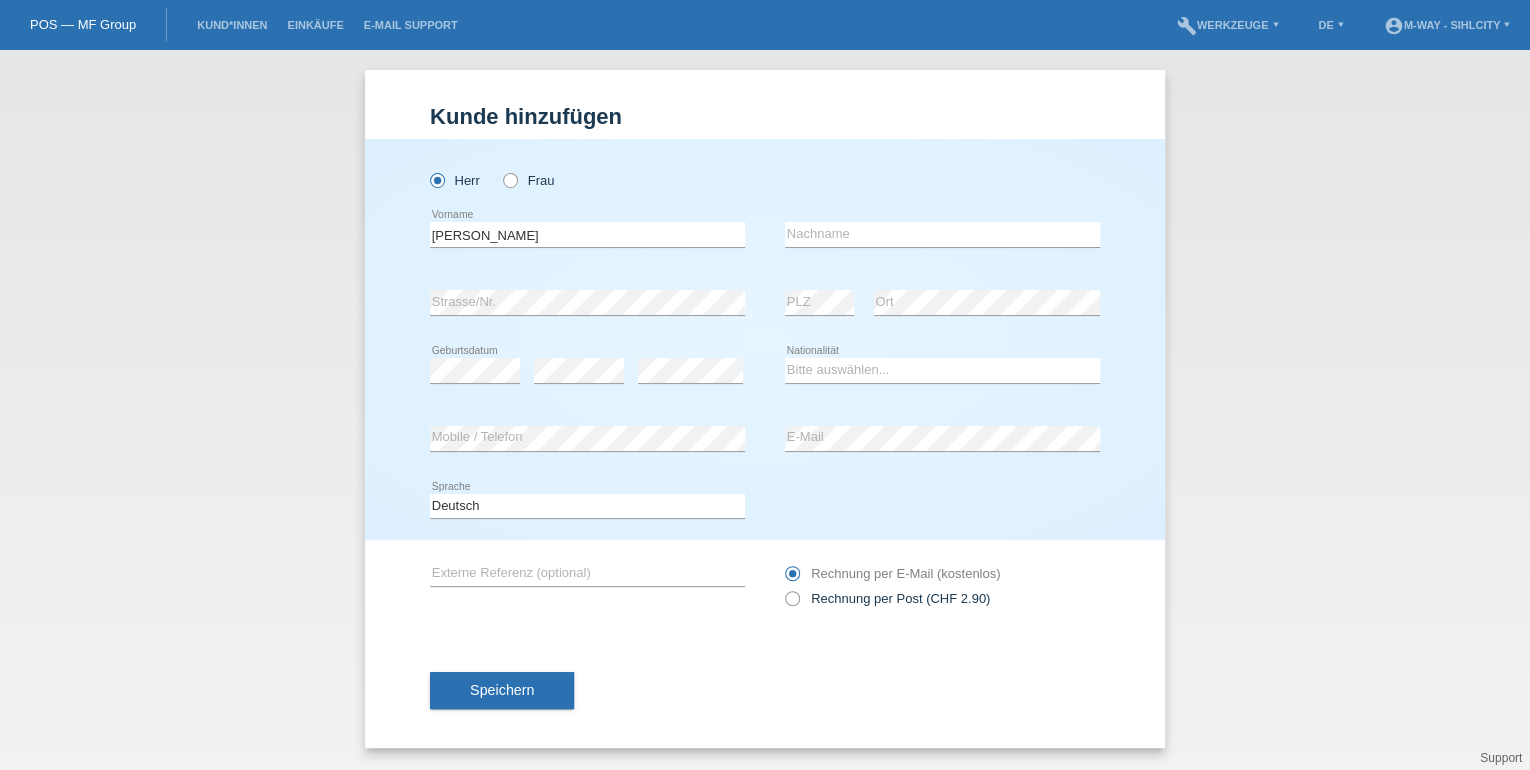 click at bounding box center (942, 247) 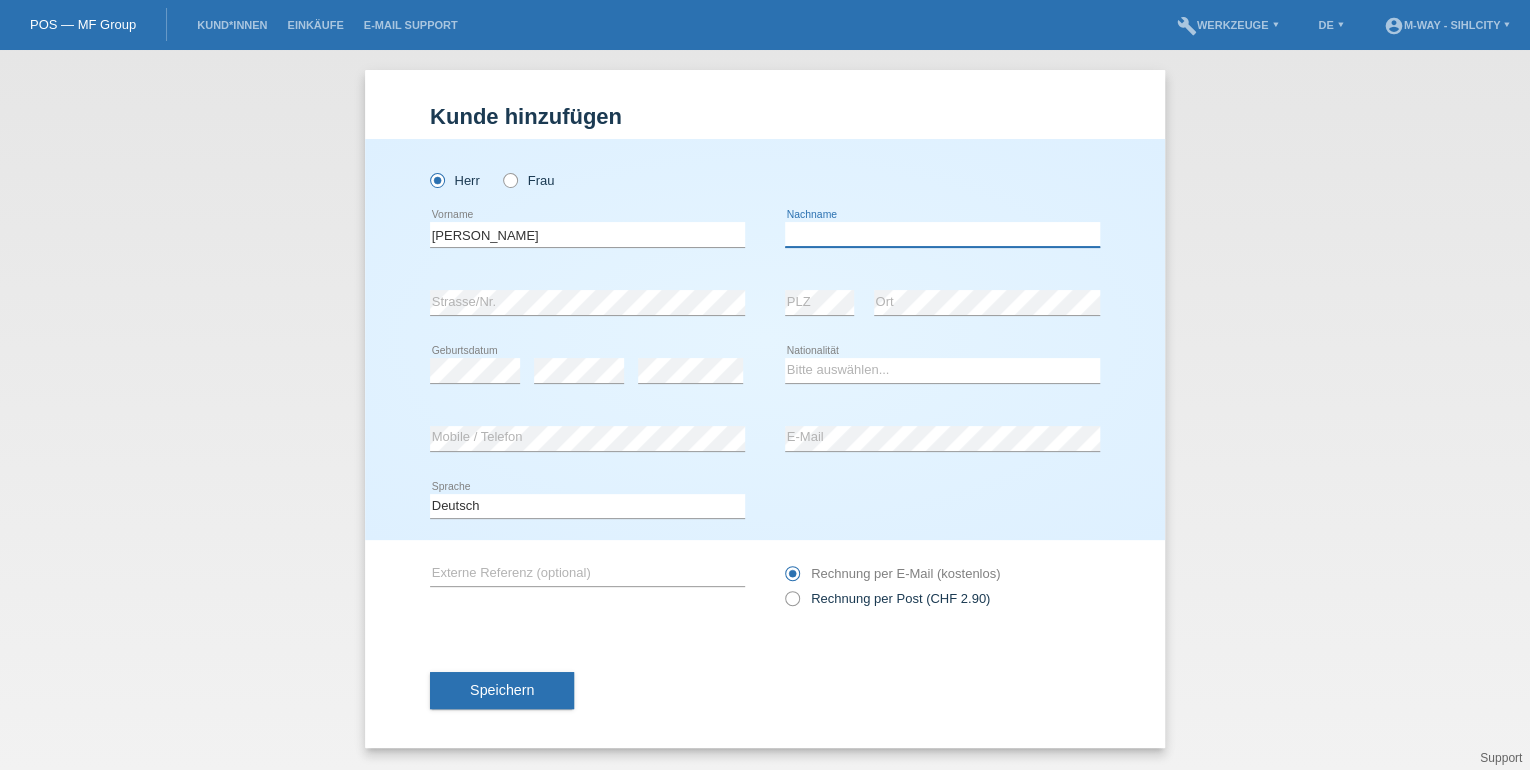 click at bounding box center [942, 234] 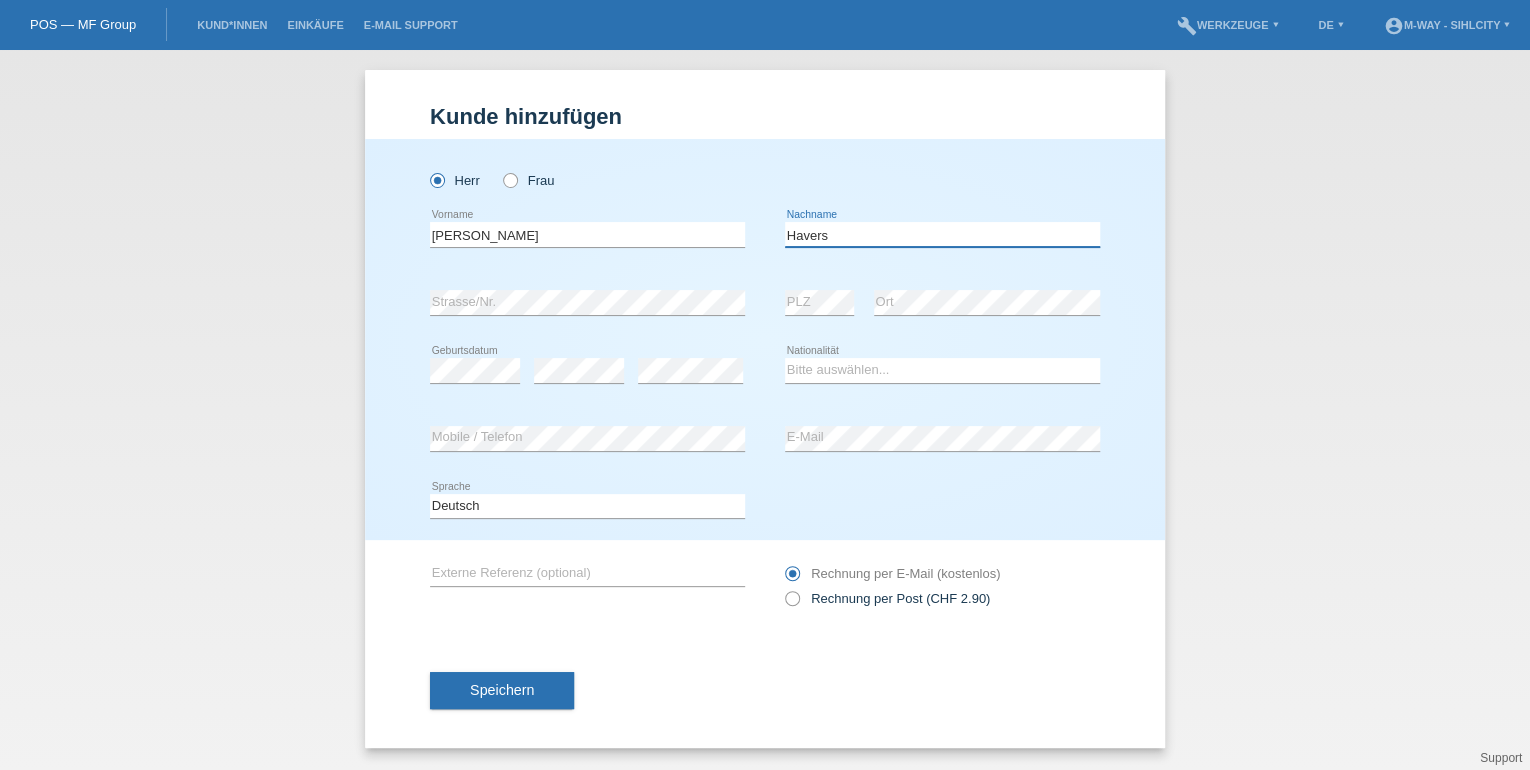 type on "Havers" 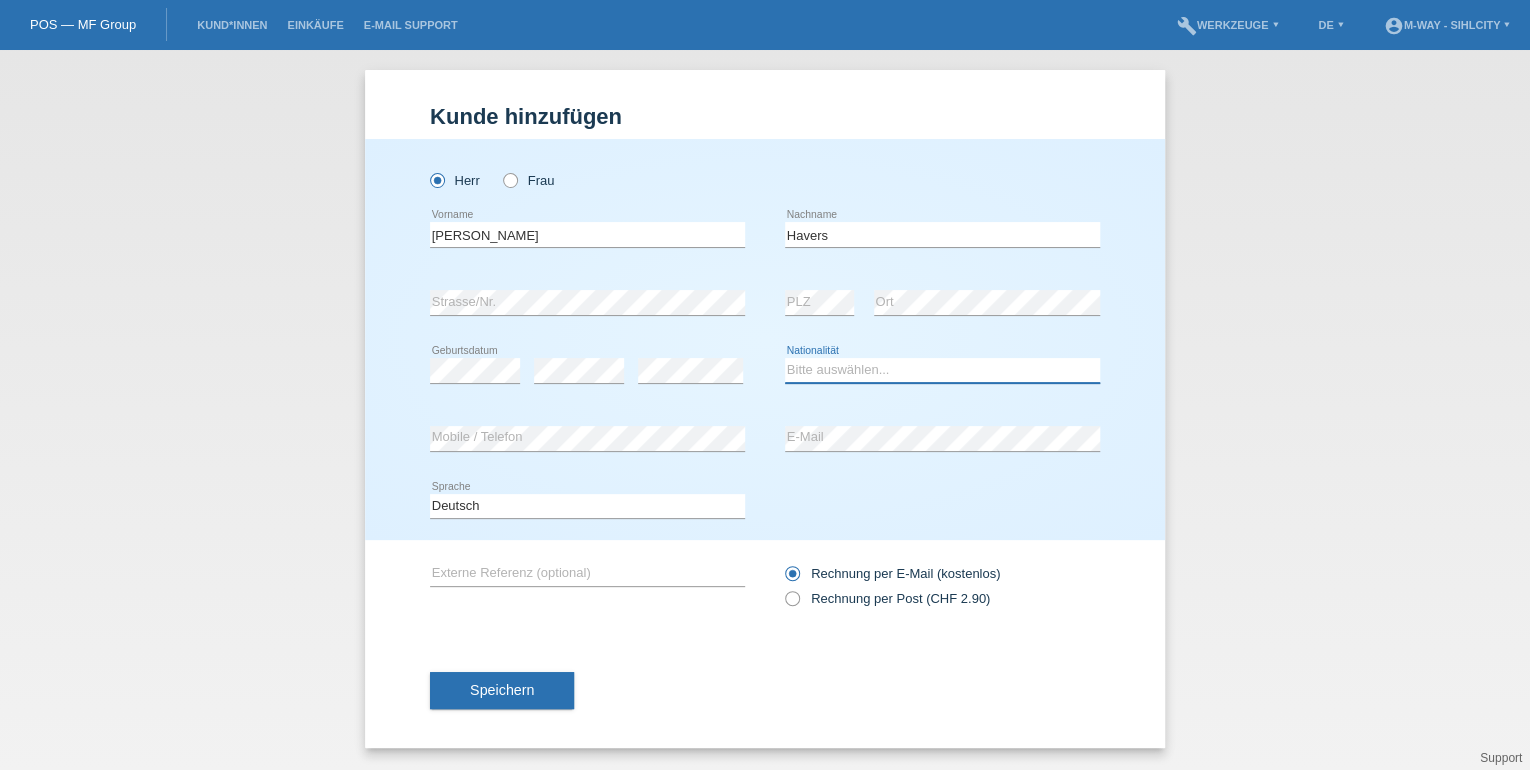 click on "Bitte auswählen...
Schweiz
Deutschland
Liechtenstein
Österreich
------------
Afghanistan
Ägypten
Åland
Albanien
Algerien" at bounding box center (942, 370) 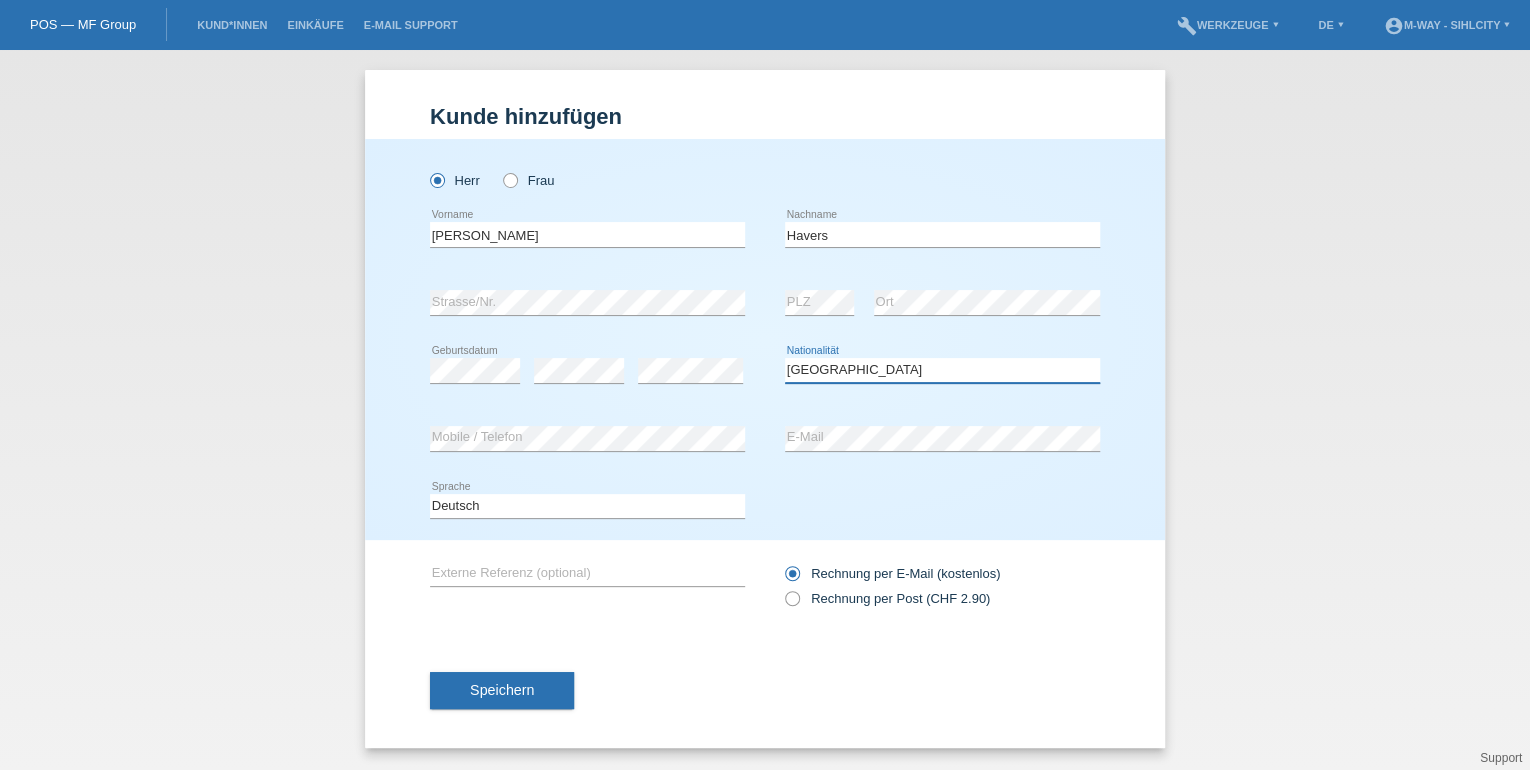 click on "Bitte auswählen...
Schweiz
Deutschland
Liechtenstein
Österreich
------------
Afghanistan
Ägypten
Åland
Albanien
Algerien" at bounding box center [942, 370] 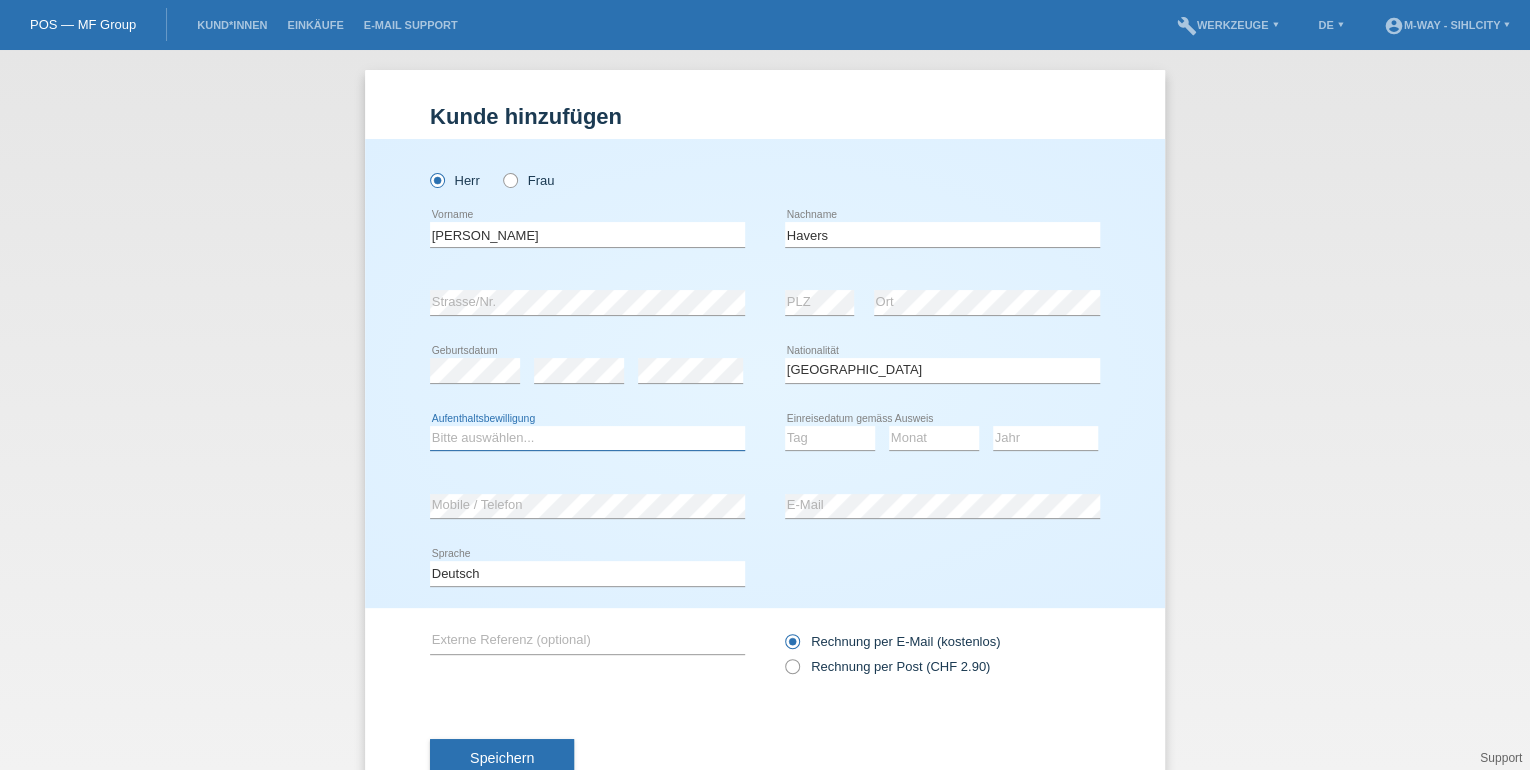 click on "Bitte auswählen...
C
B
B - Flüchtlingsstatus
Andere" at bounding box center [587, 438] 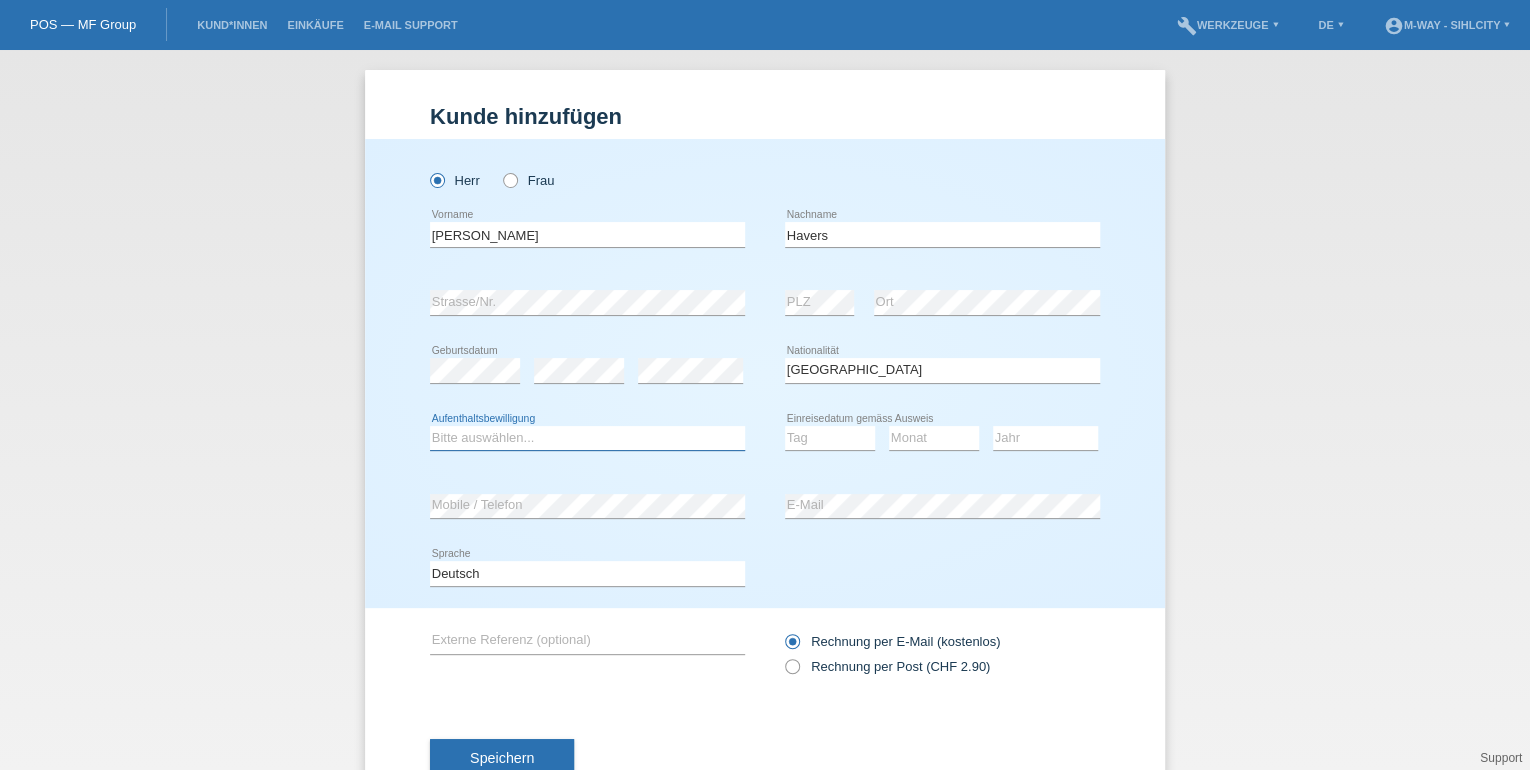 select on "C" 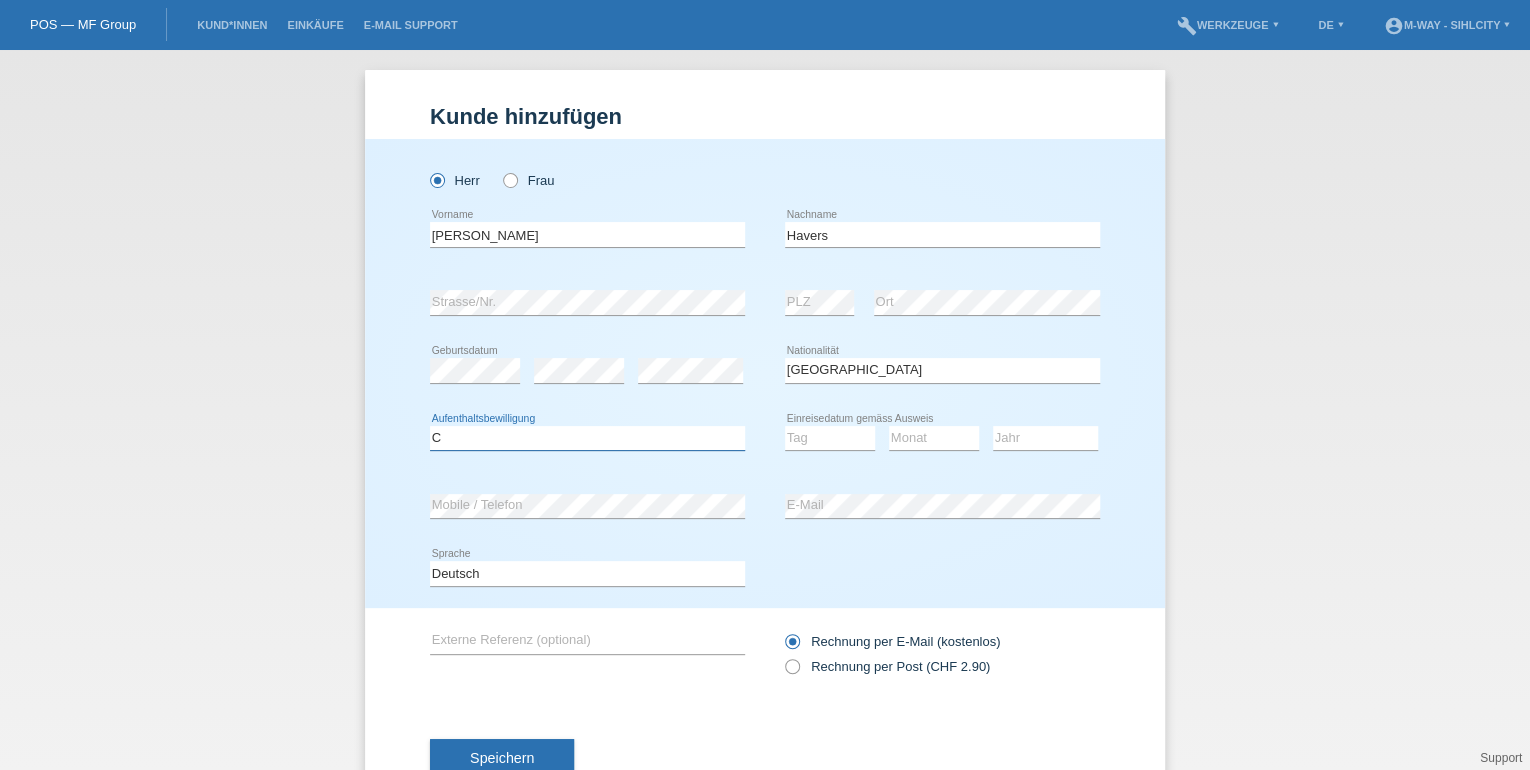 click on "Bitte auswählen...
C
B
B - Flüchtlingsstatus
Andere" at bounding box center [587, 438] 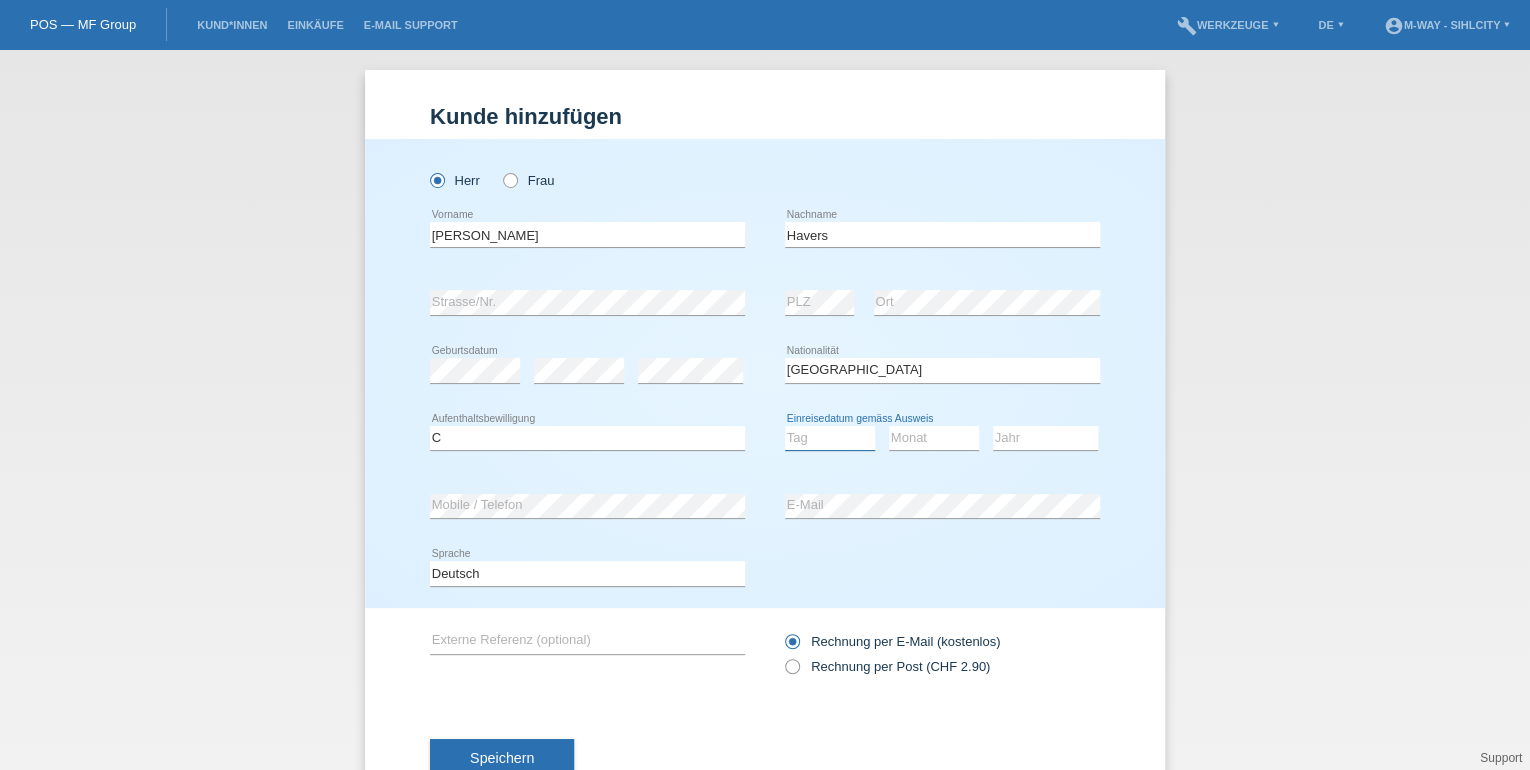 click on "Tag
01
02
03
04
05
06
07
08
09
10 11" at bounding box center [830, 438] 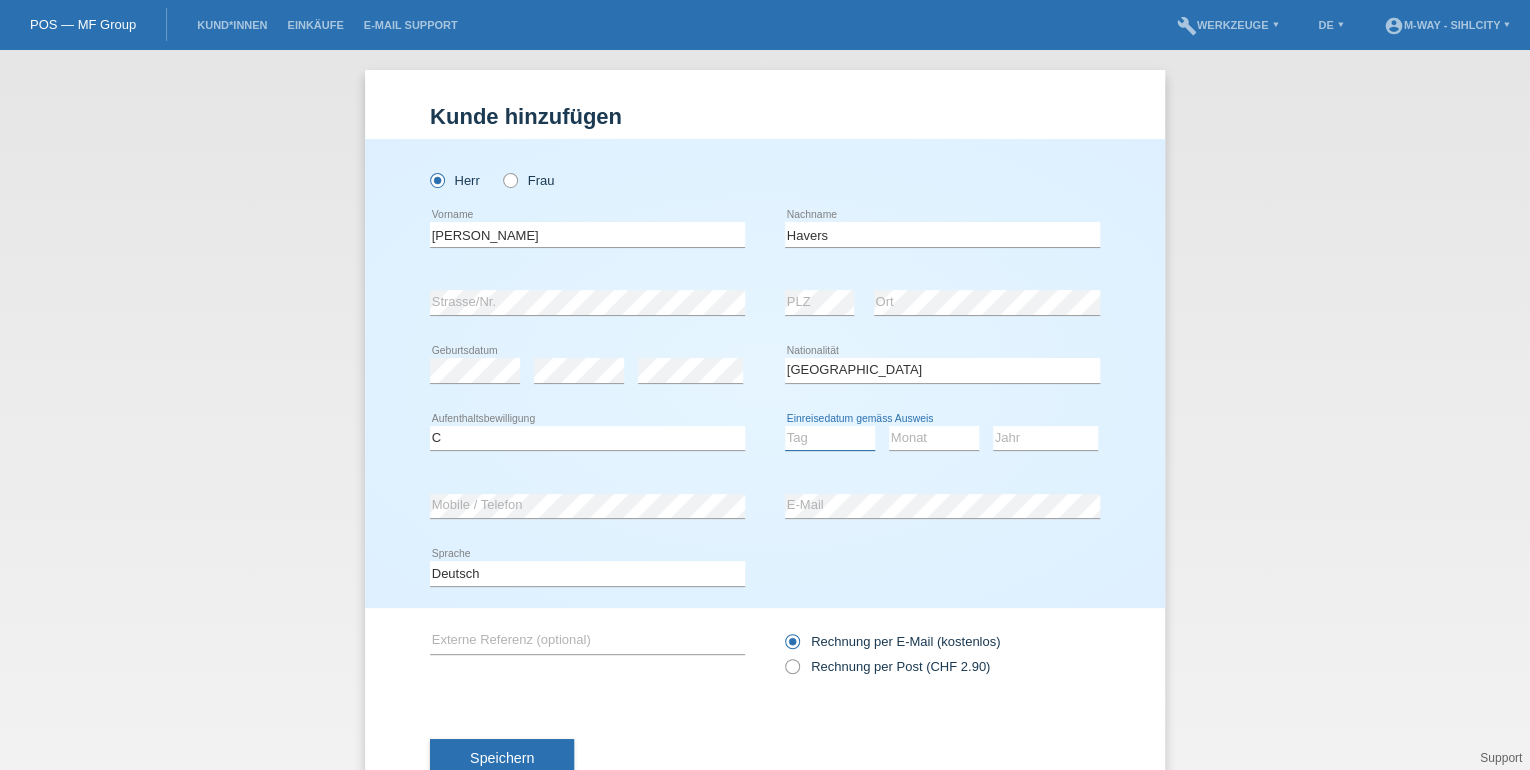 select on "01" 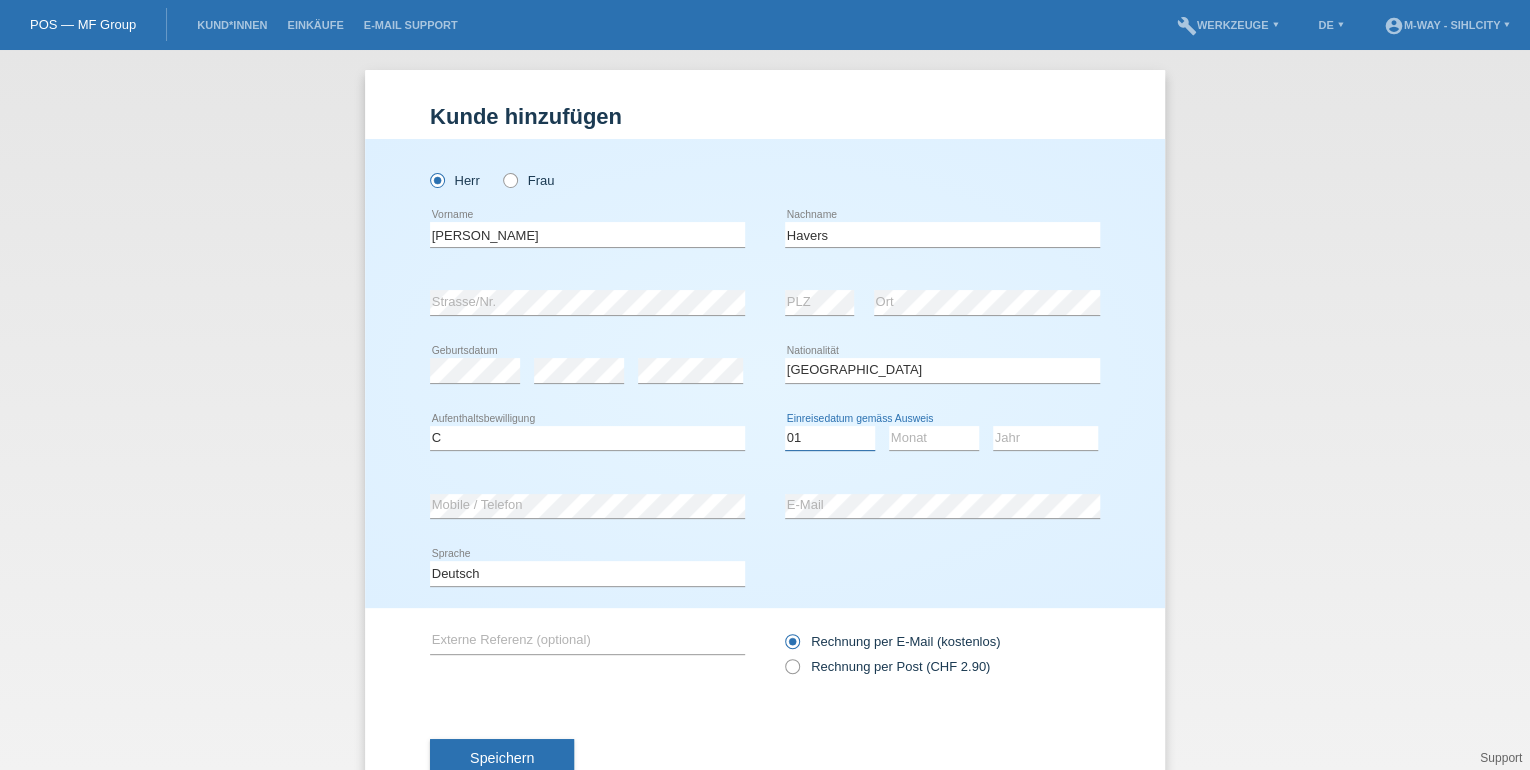 click on "Tag
01
02
03
04
05
06
07
08
09
10 11" at bounding box center [830, 438] 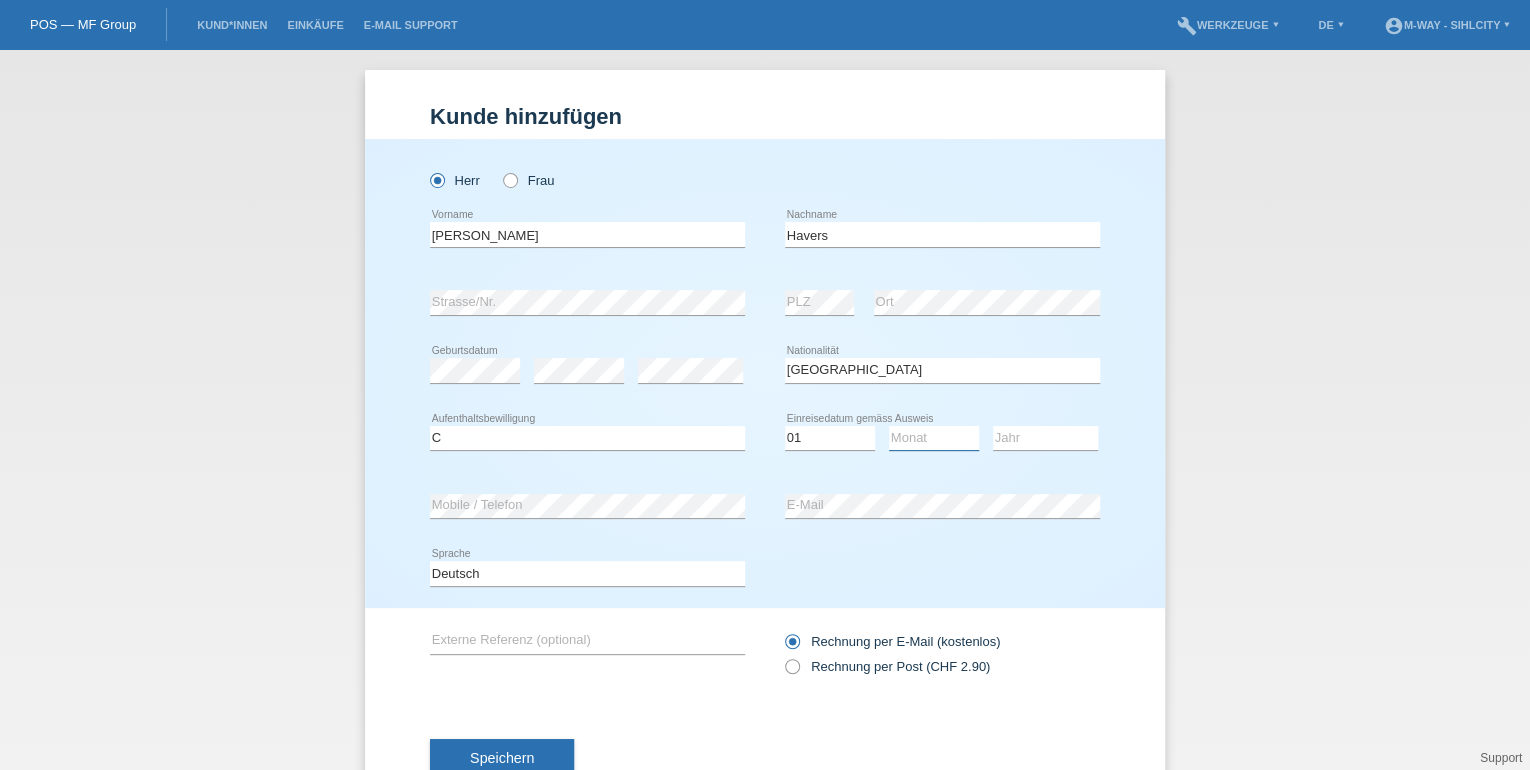 drag, startPoint x: 906, startPoint y: 438, endPoint x: 896, endPoint y: 378, distance: 60.827625 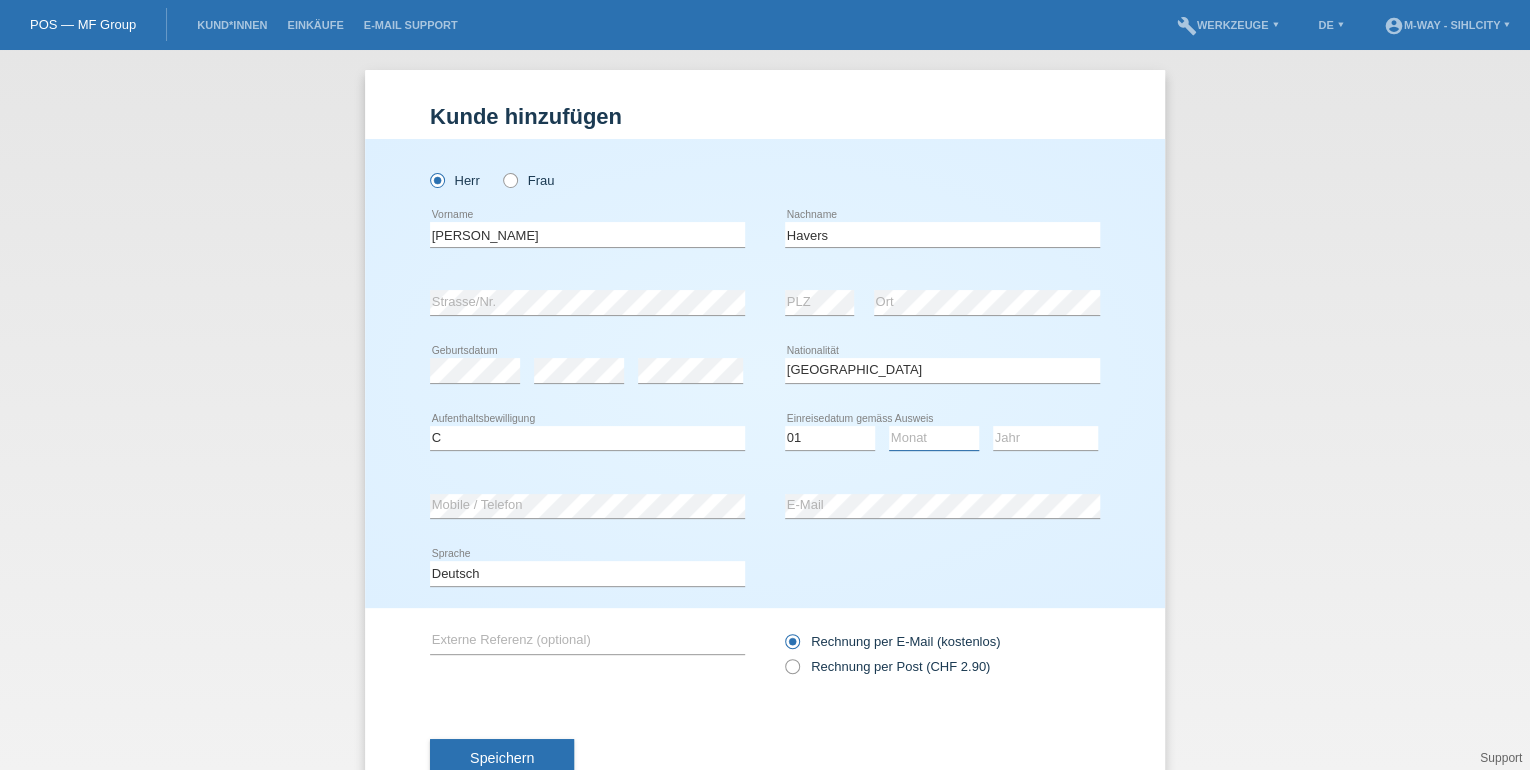 select on "11" 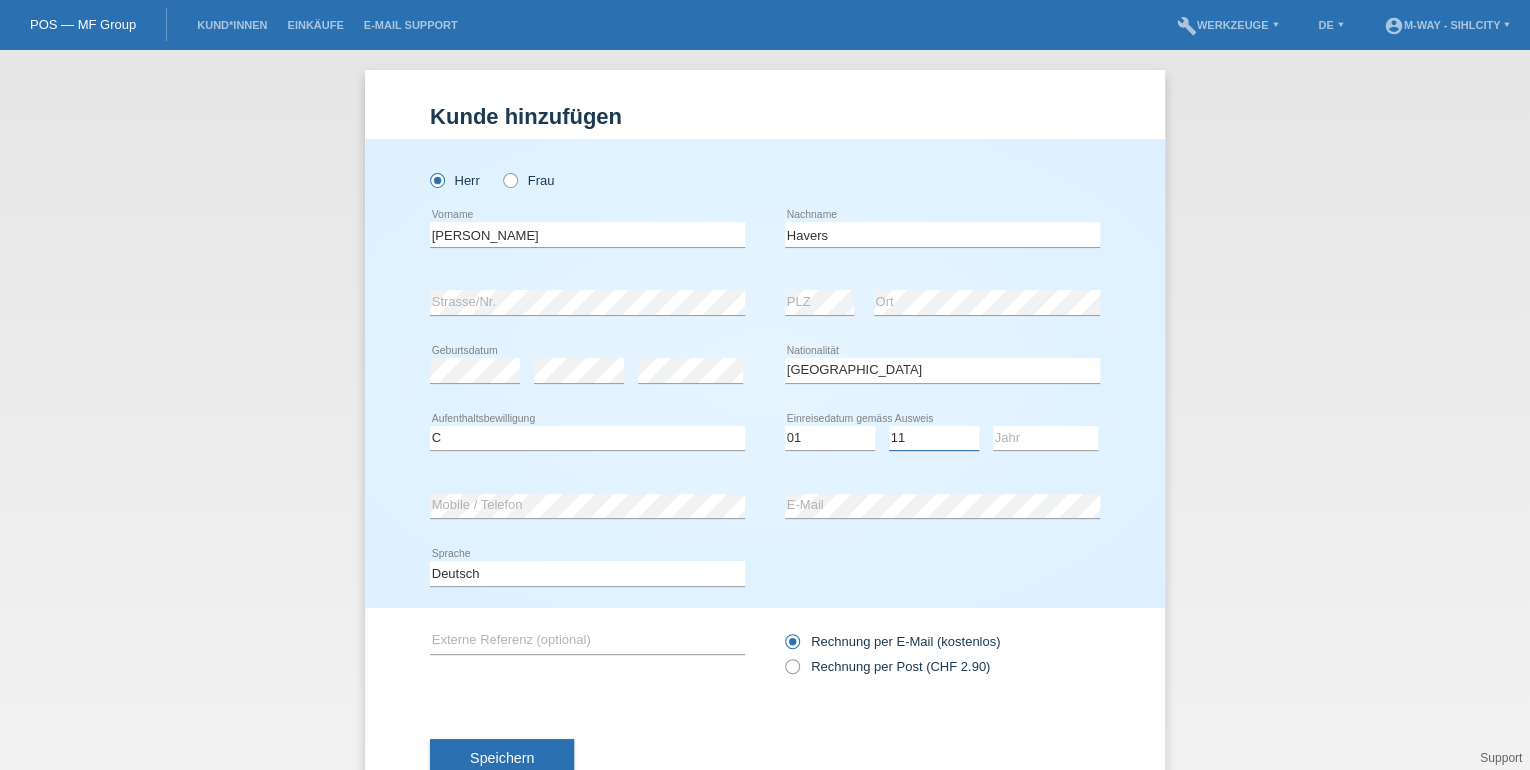 click on "Monat
01
02
03
04
05
06
07
08
09
10 11" at bounding box center [934, 438] 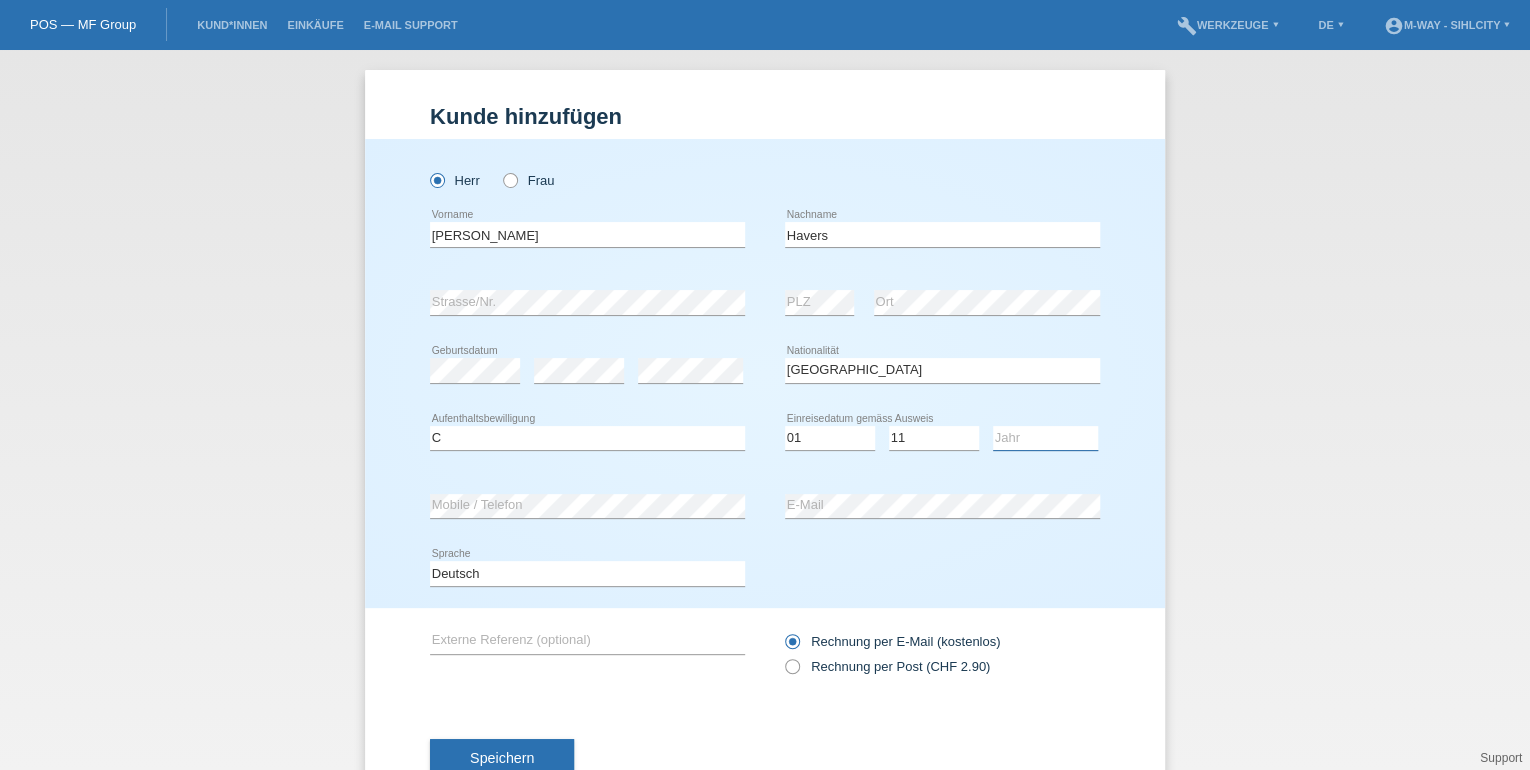 click on "Jahr
2025
2024
2023
2022
2021
2020
2019
2018
2017 2016 2015 2014 2013 2012 2011 2010 2009 2008 2007 2006 2005 2004 2003 2002 2001" at bounding box center [1045, 438] 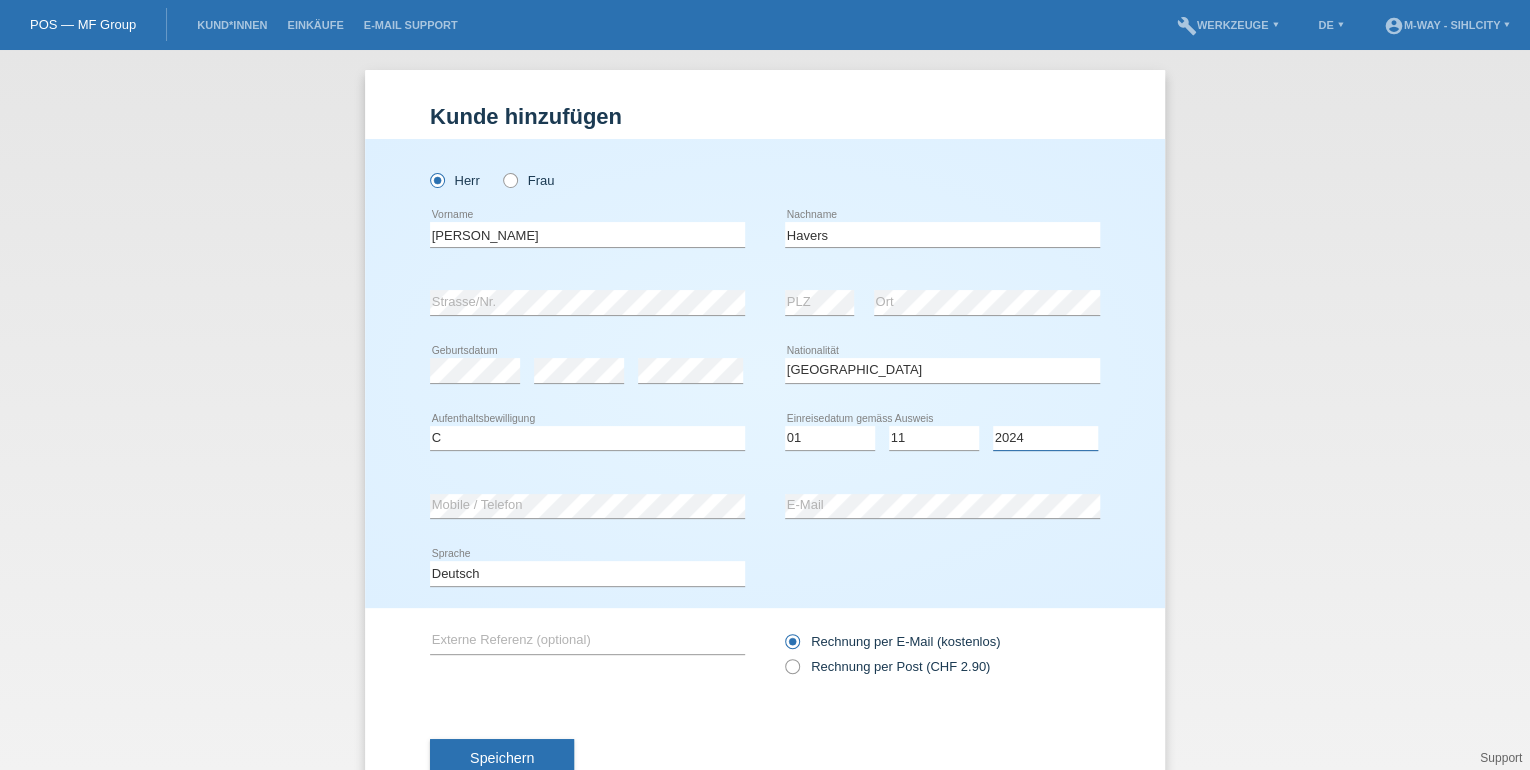 click on "Jahr
2025
2024
2023
2022
2021
2020
2019
2018
2017 2016 2015 2014 2013 2012 2011 2010 2009 2008 2007 2006 2005 2004 2003 2002 2001" at bounding box center [1045, 438] 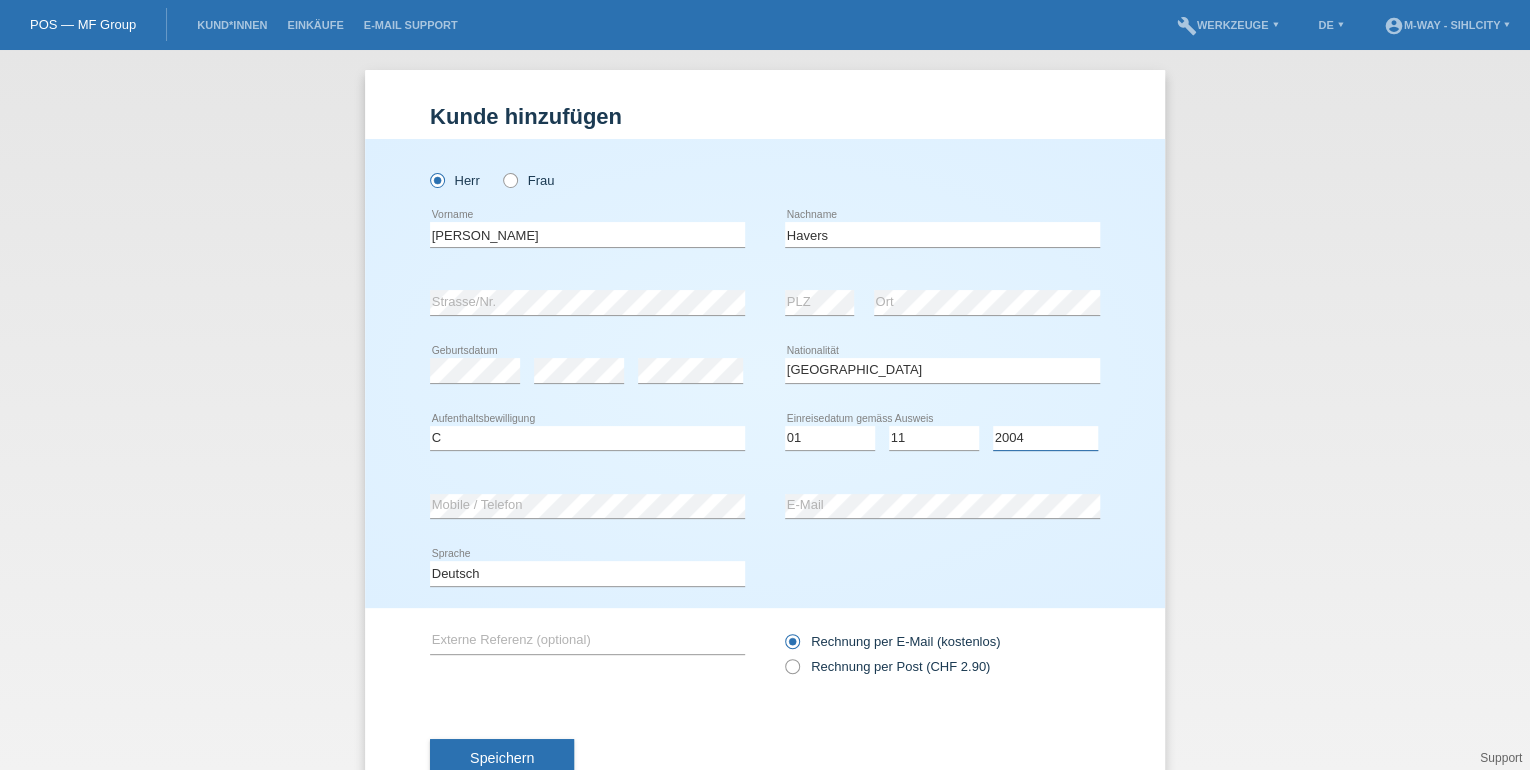 click on "Jahr
2025
2024
2023
2022
2021
2020
2019
2018
2017 2016 2015 2014 2013 2012 2011 2010 2009 2008 2007 2006 2005 2004 2003 2002 2001" at bounding box center (1045, 438) 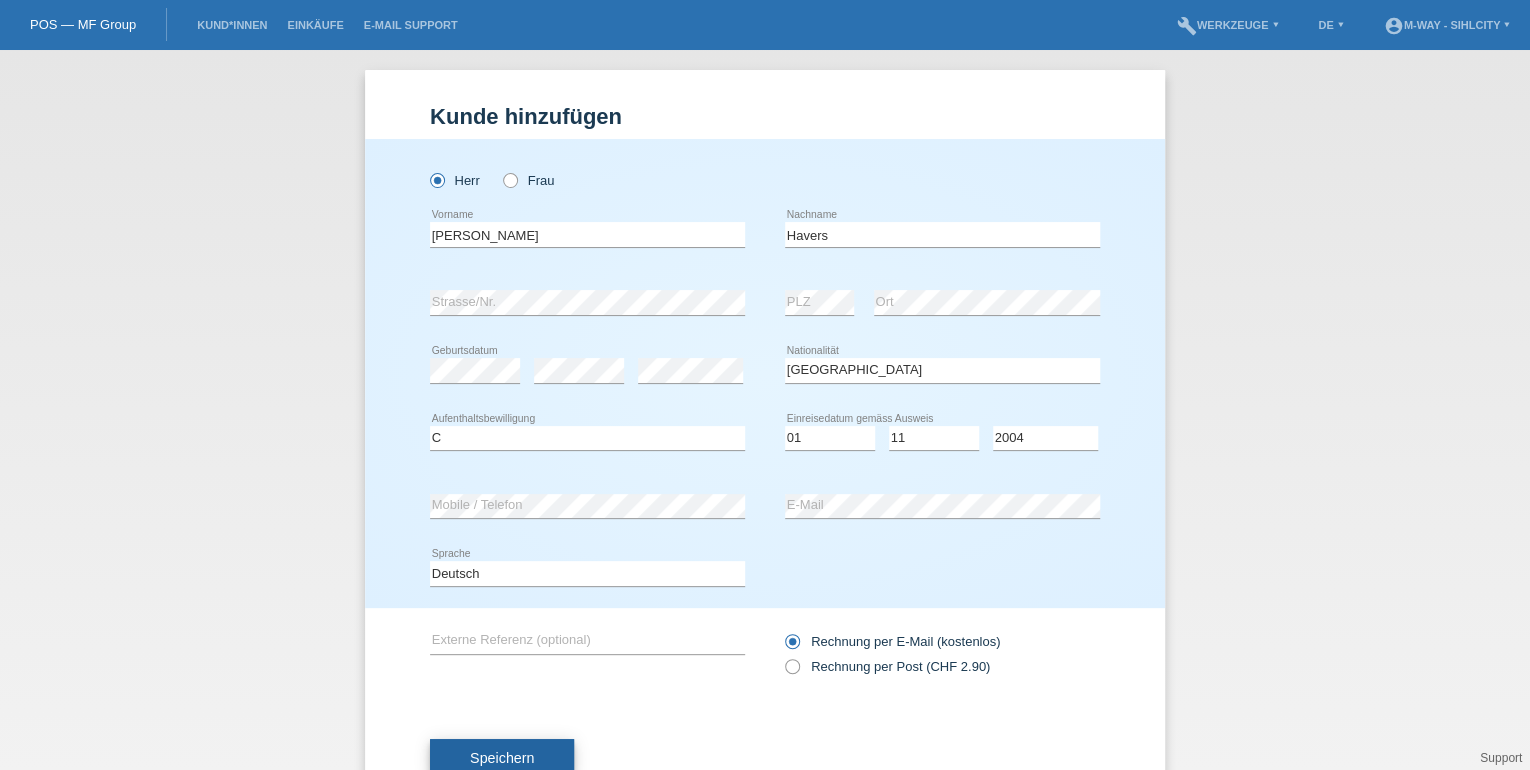 click on "Speichern" at bounding box center (502, 758) 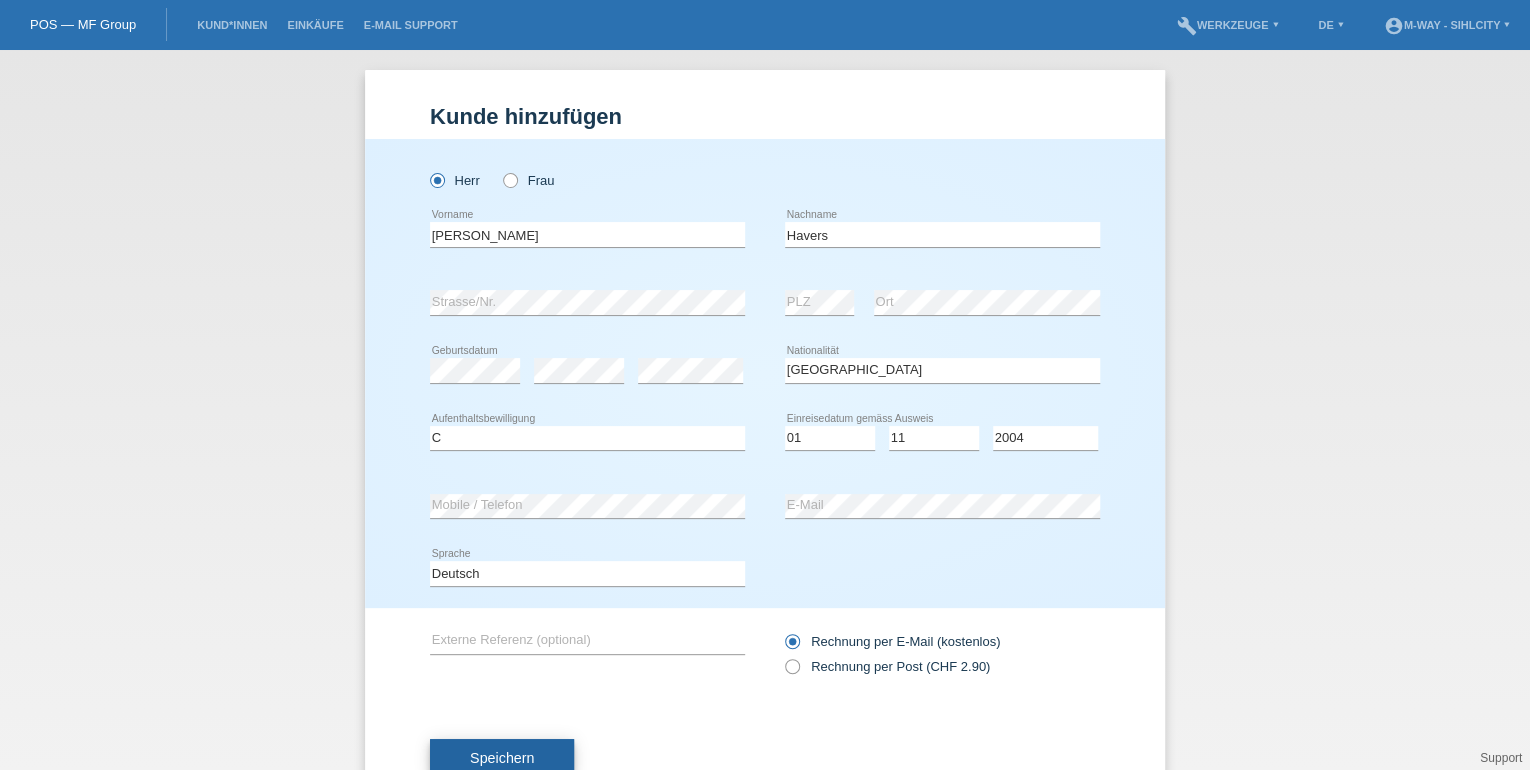 click on "Speichern" at bounding box center (502, 758) 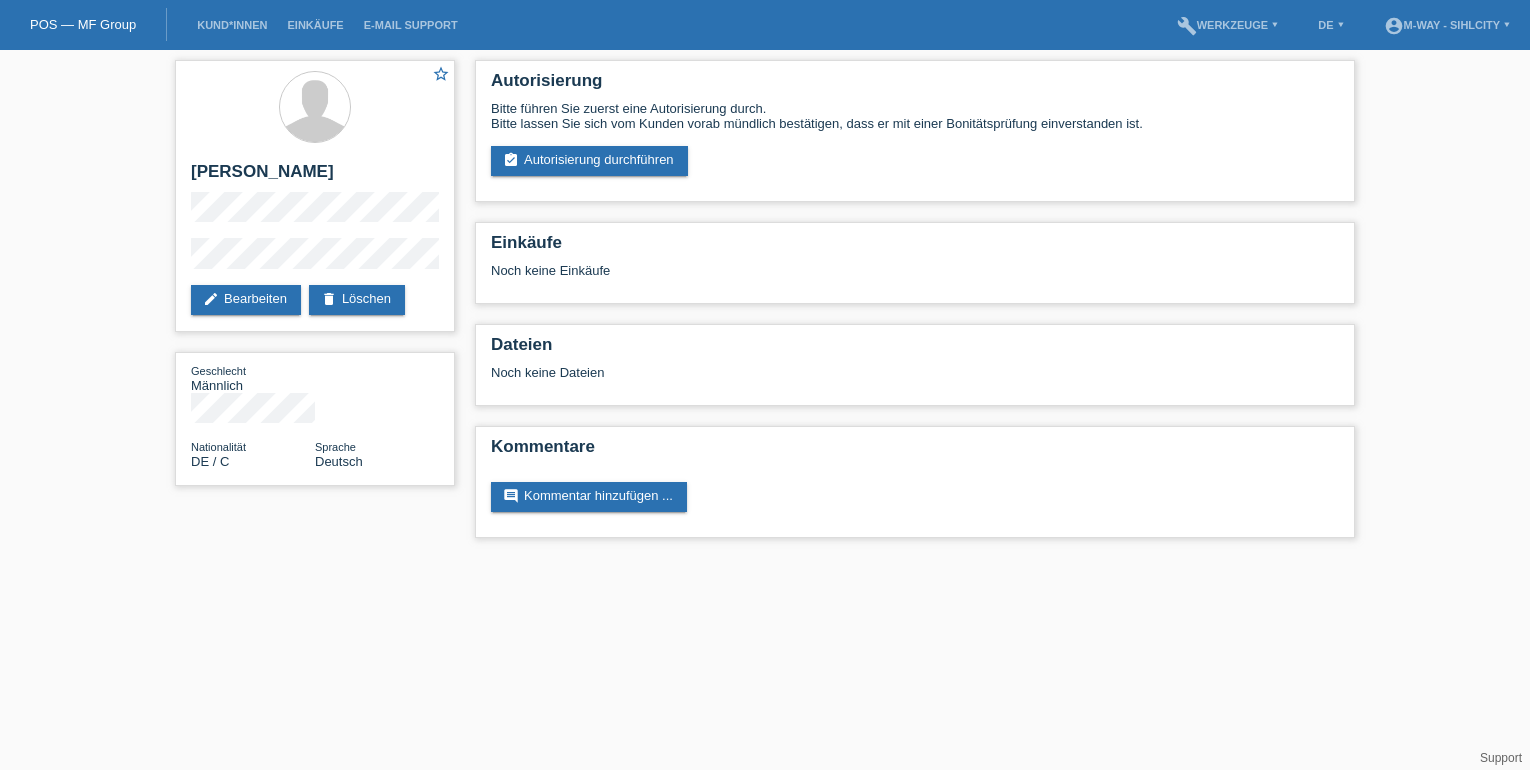 scroll, scrollTop: 0, scrollLeft: 0, axis: both 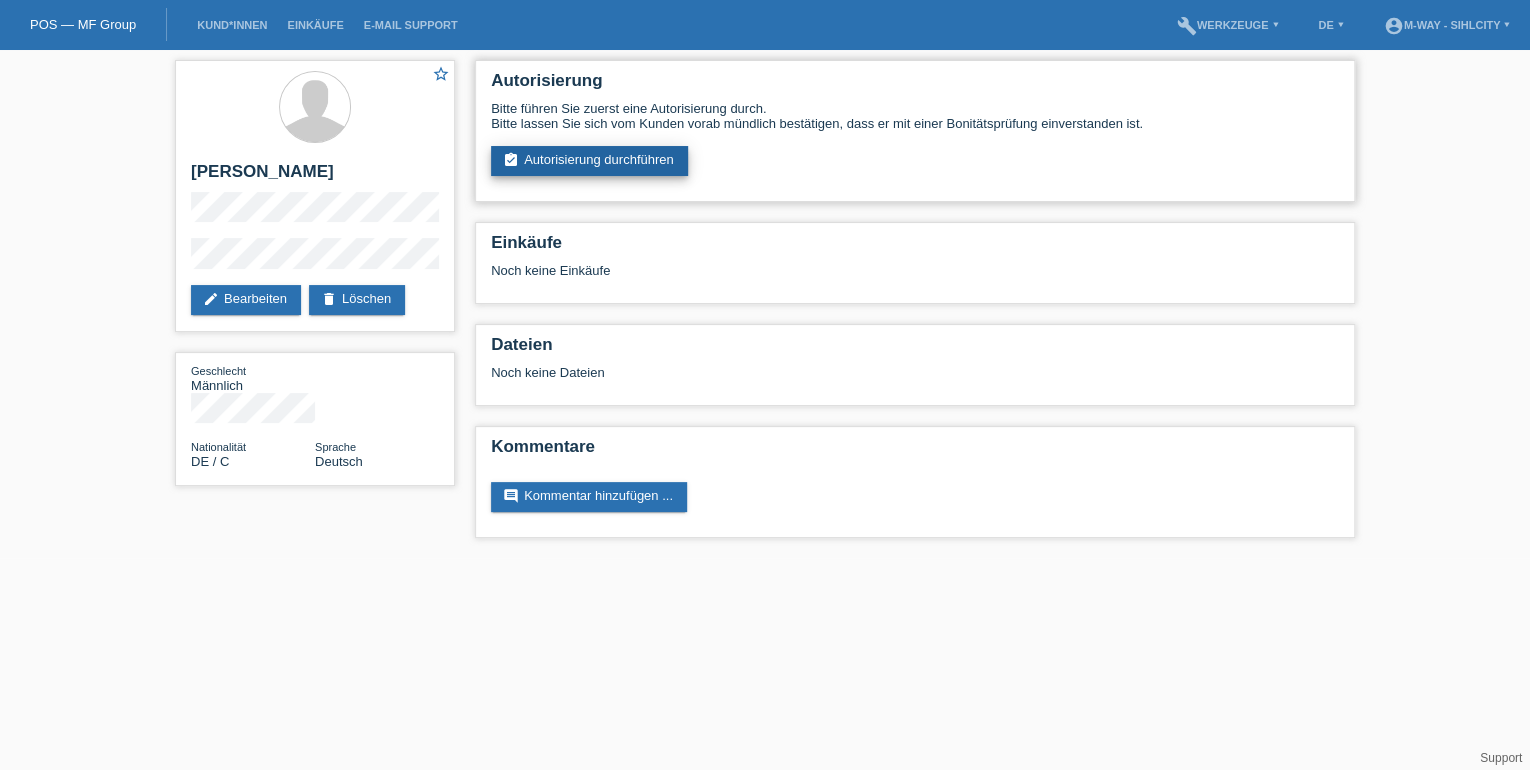 click on "assignment_turned_in  Autorisierung durchführen" at bounding box center [589, 161] 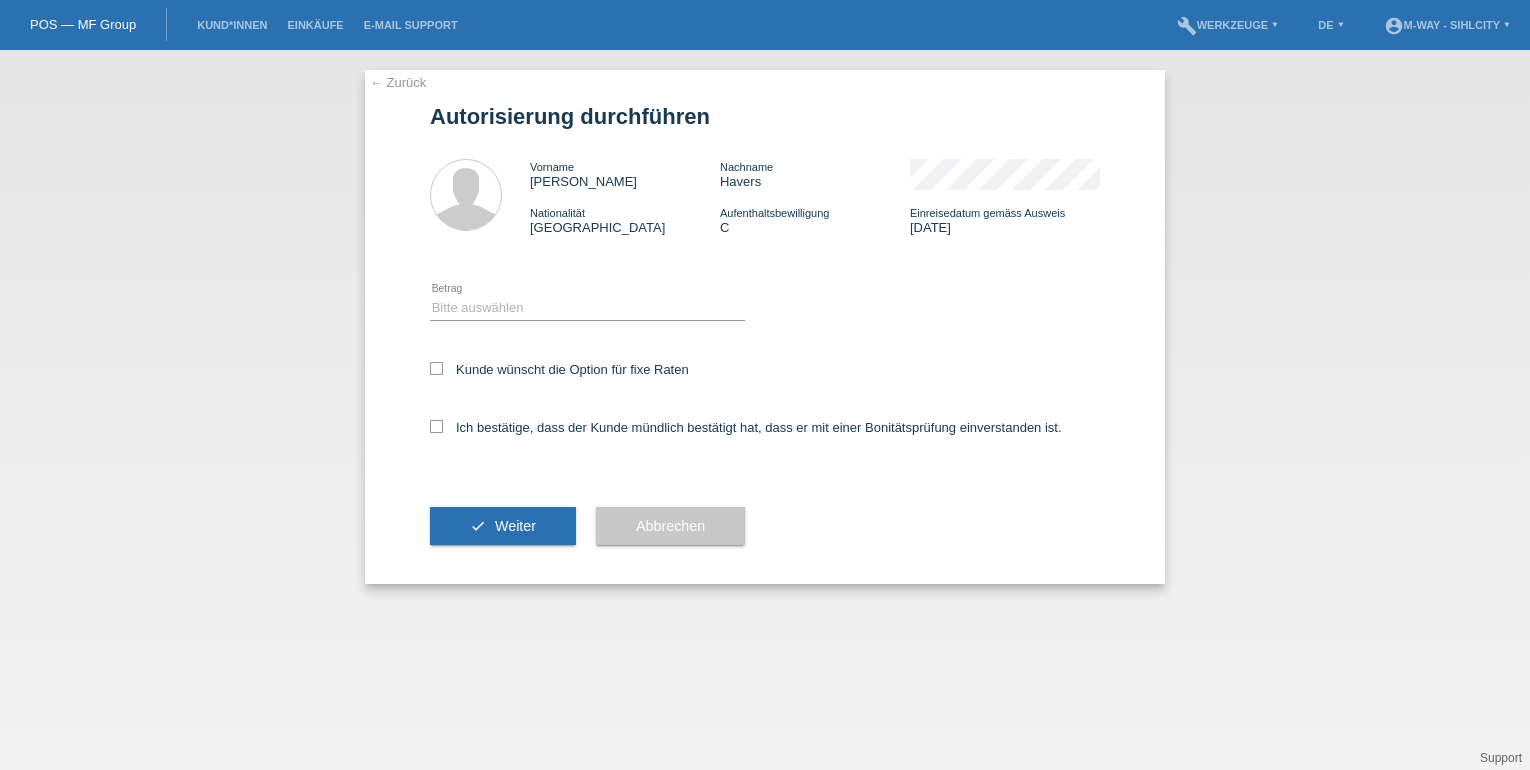 scroll, scrollTop: 0, scrollLeft: 0, axis: both 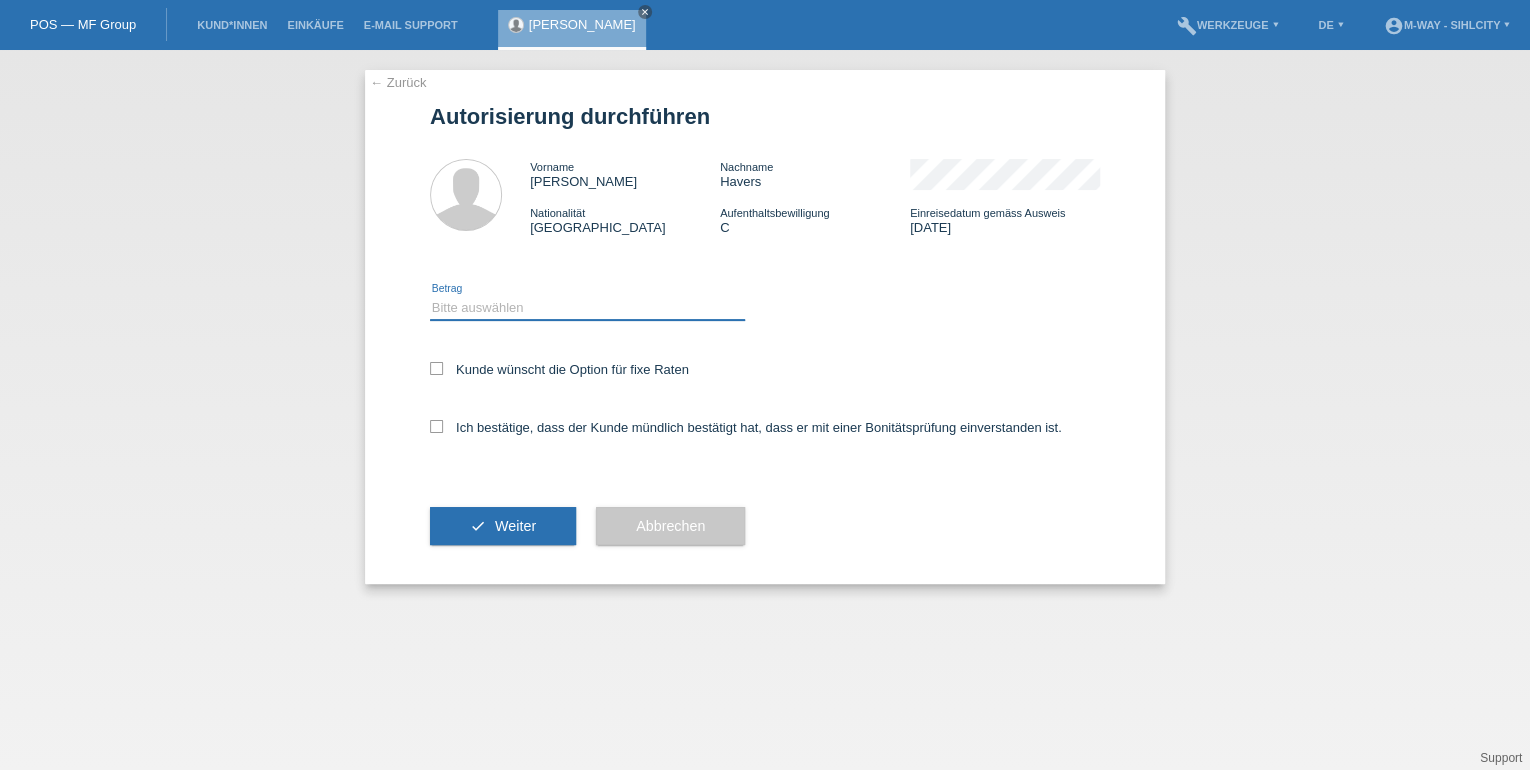 click on "Bitte auswählen
CHF 1.00 - CHF 499.00
CHF 500.00 - CHF 1'999.00
CHF 2'000.00 - CHF 15'000.00" at bounding box center [587, 308] 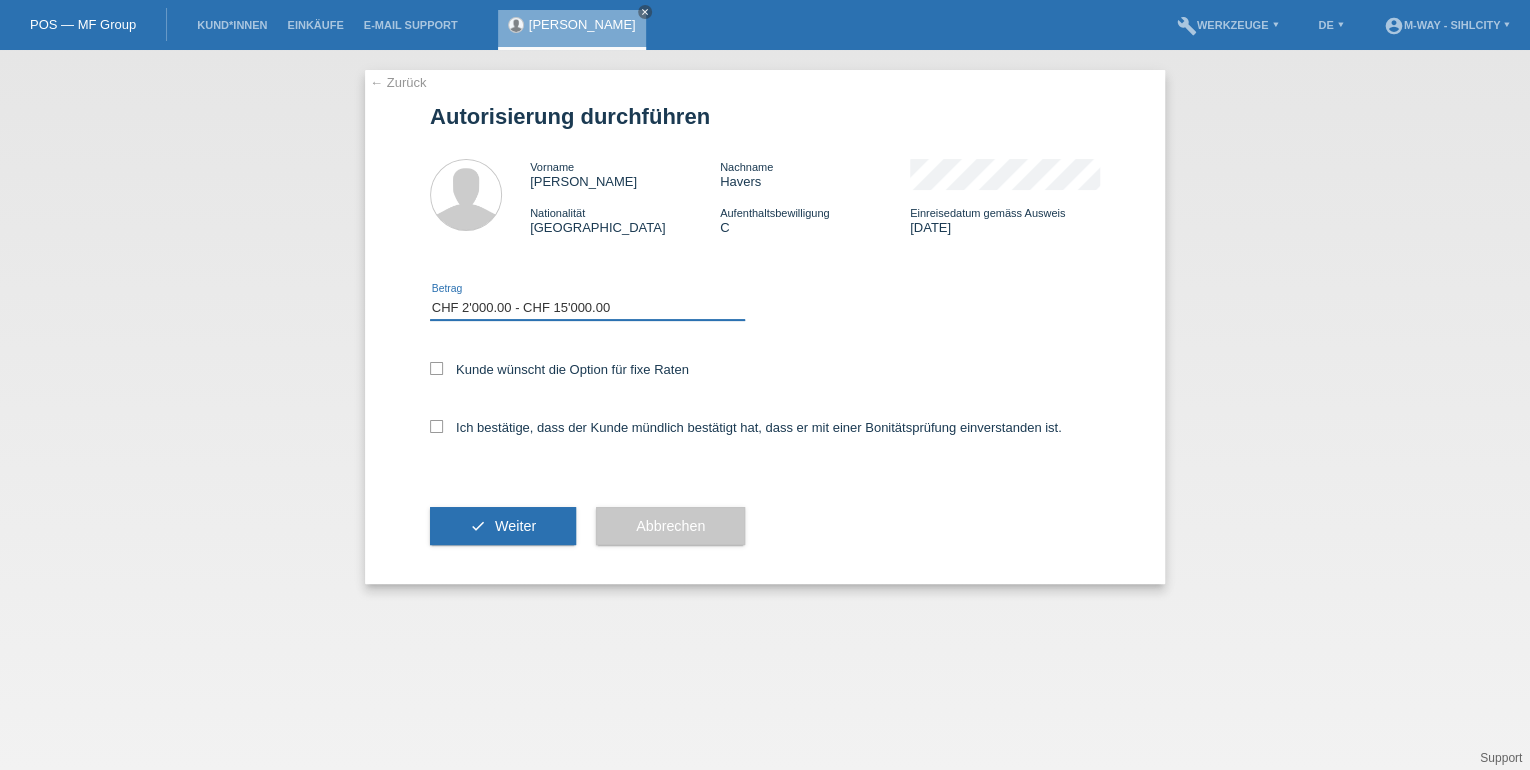 click on "Bitte auswählen
CHF 1.00 - CHF 499.00
CHF 500.00 - CHF 1'999.00
CHF 2'000.00 - CHF 15'000.00" at bounding box center [587, 308] 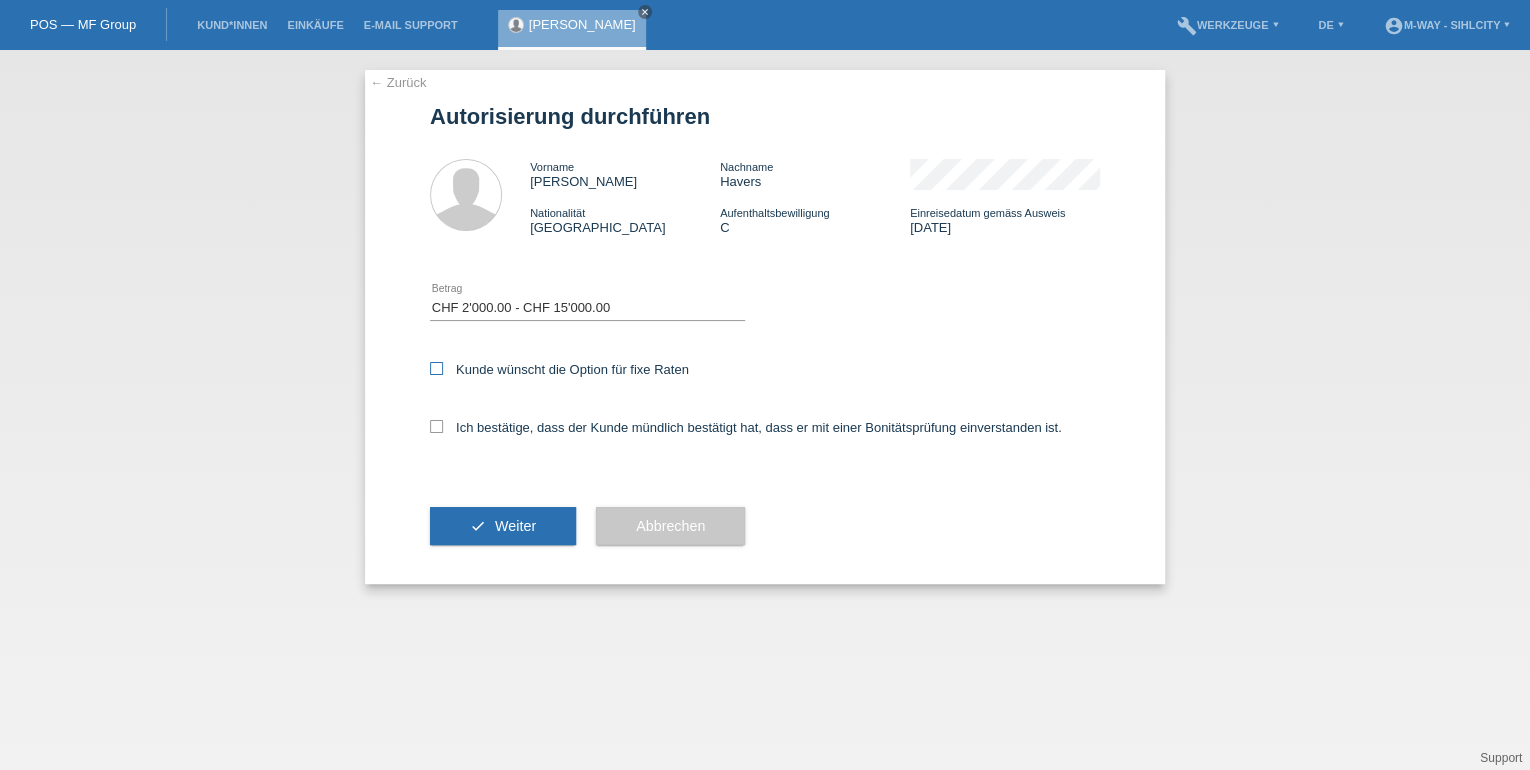click at bounding box center (436, 368) 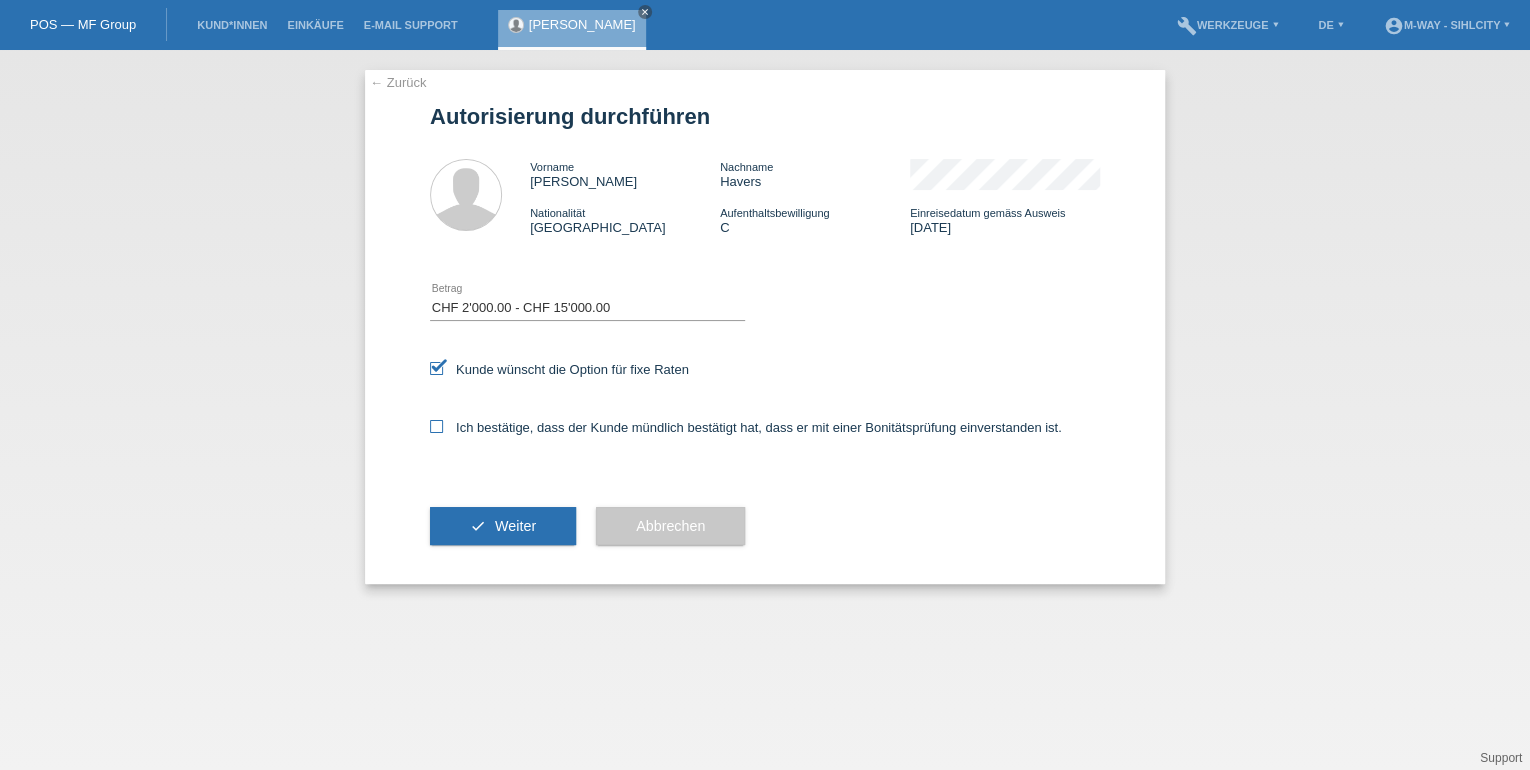 click at bounding box center (436, 426) 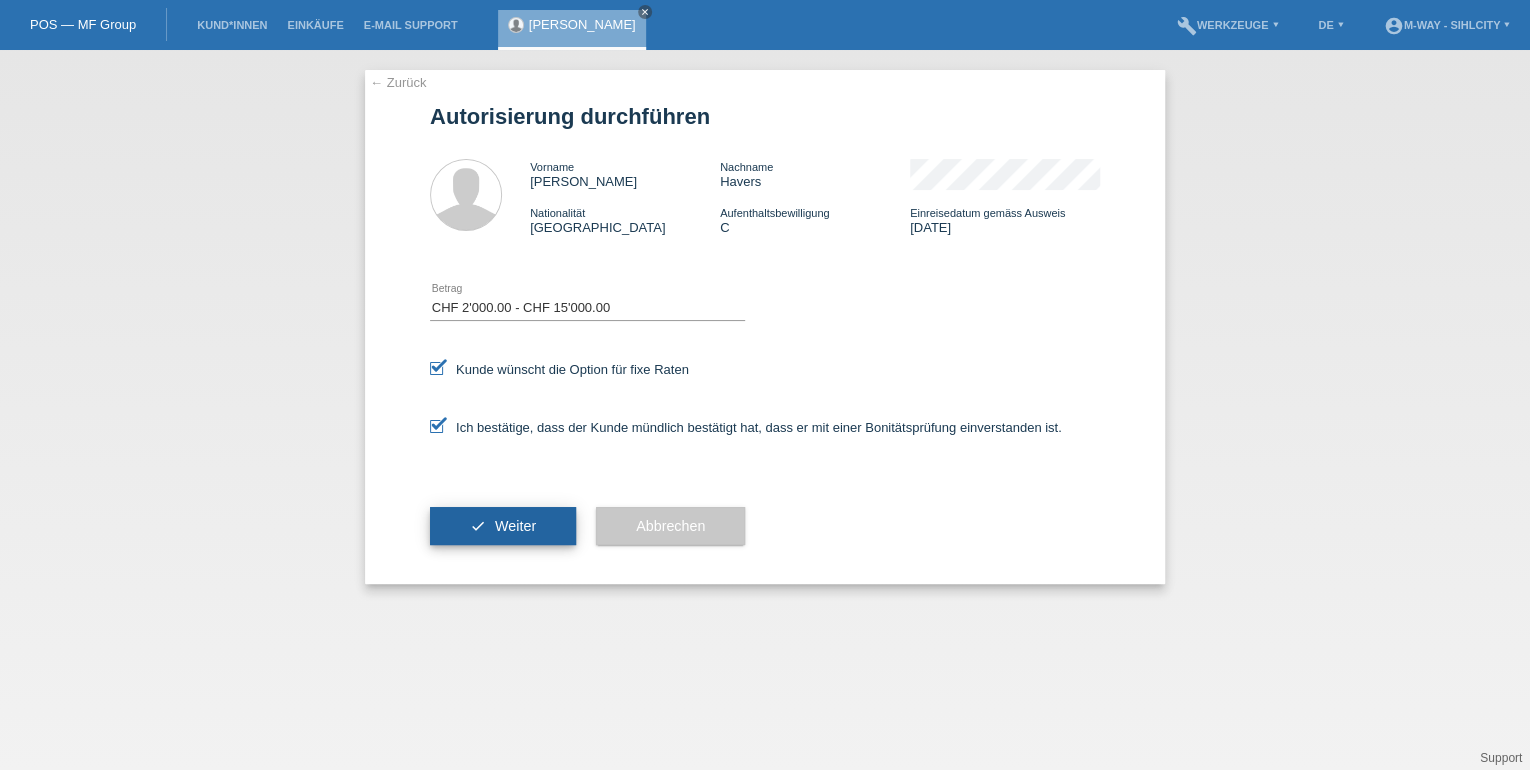 click on "Weiter" at bounding box center (515, 526) 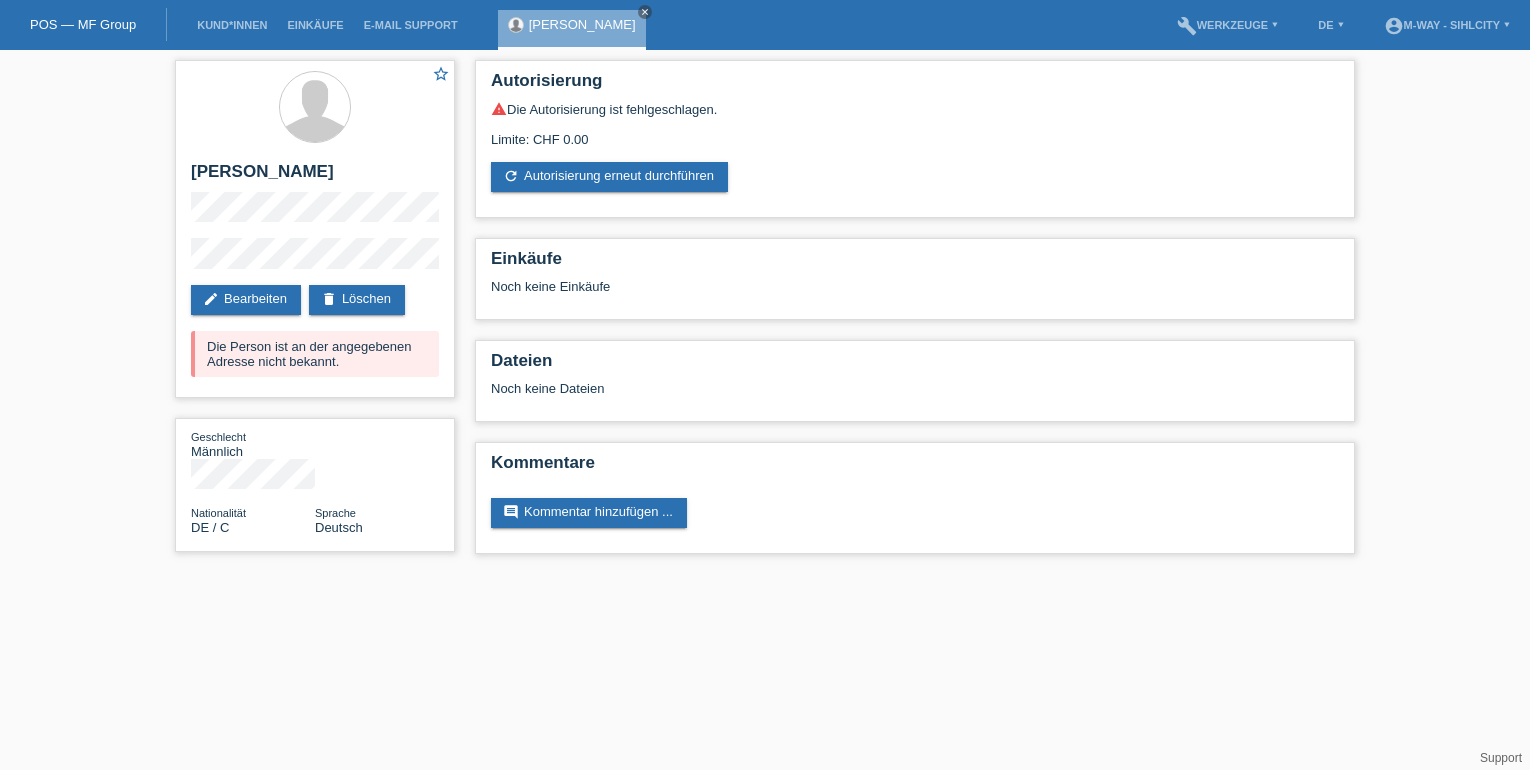 scroll, scrollTop: 0, scrollLeft: 0, axis: both 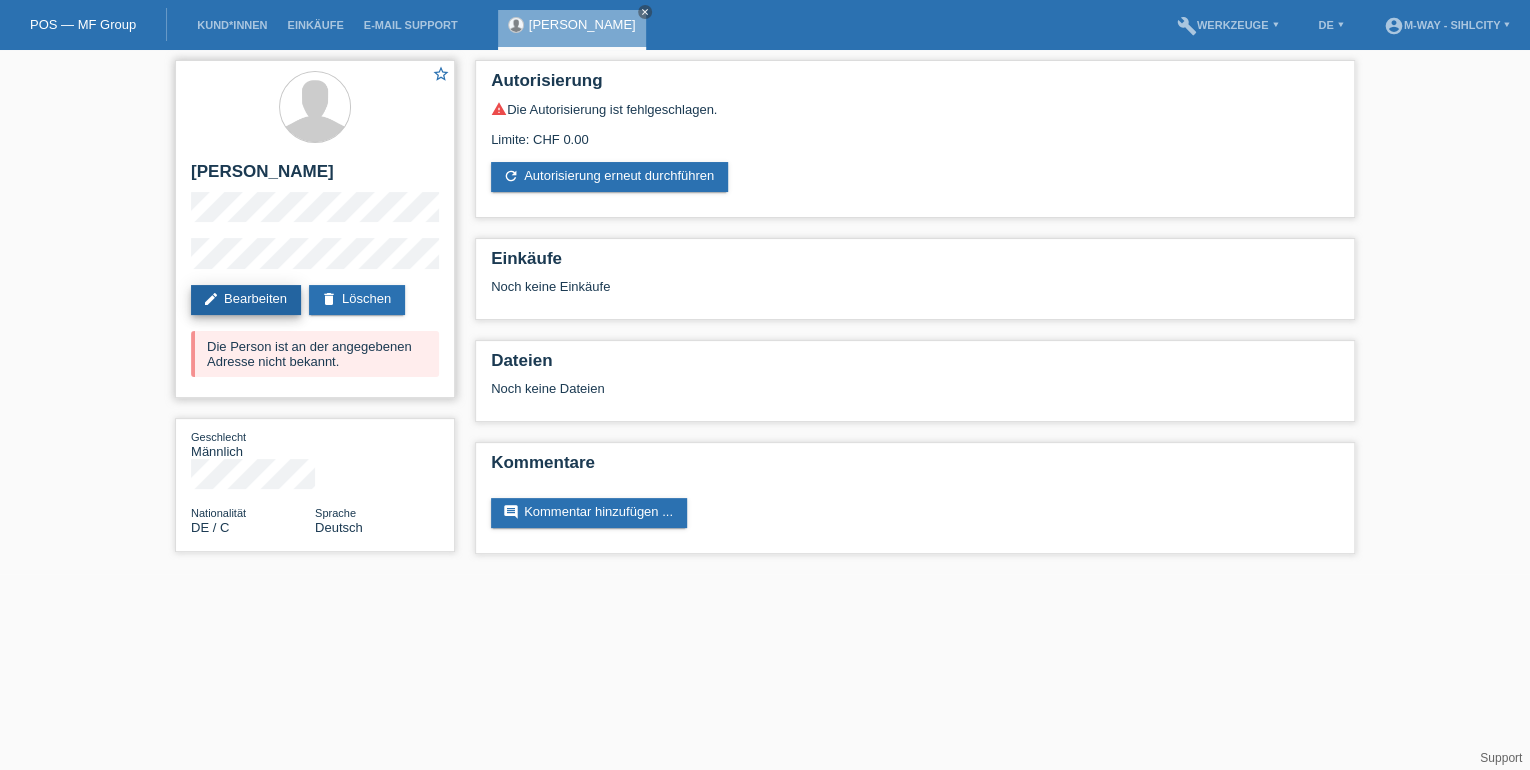 click on "edit  Bearbeiten" at bounding box center (246, 300) 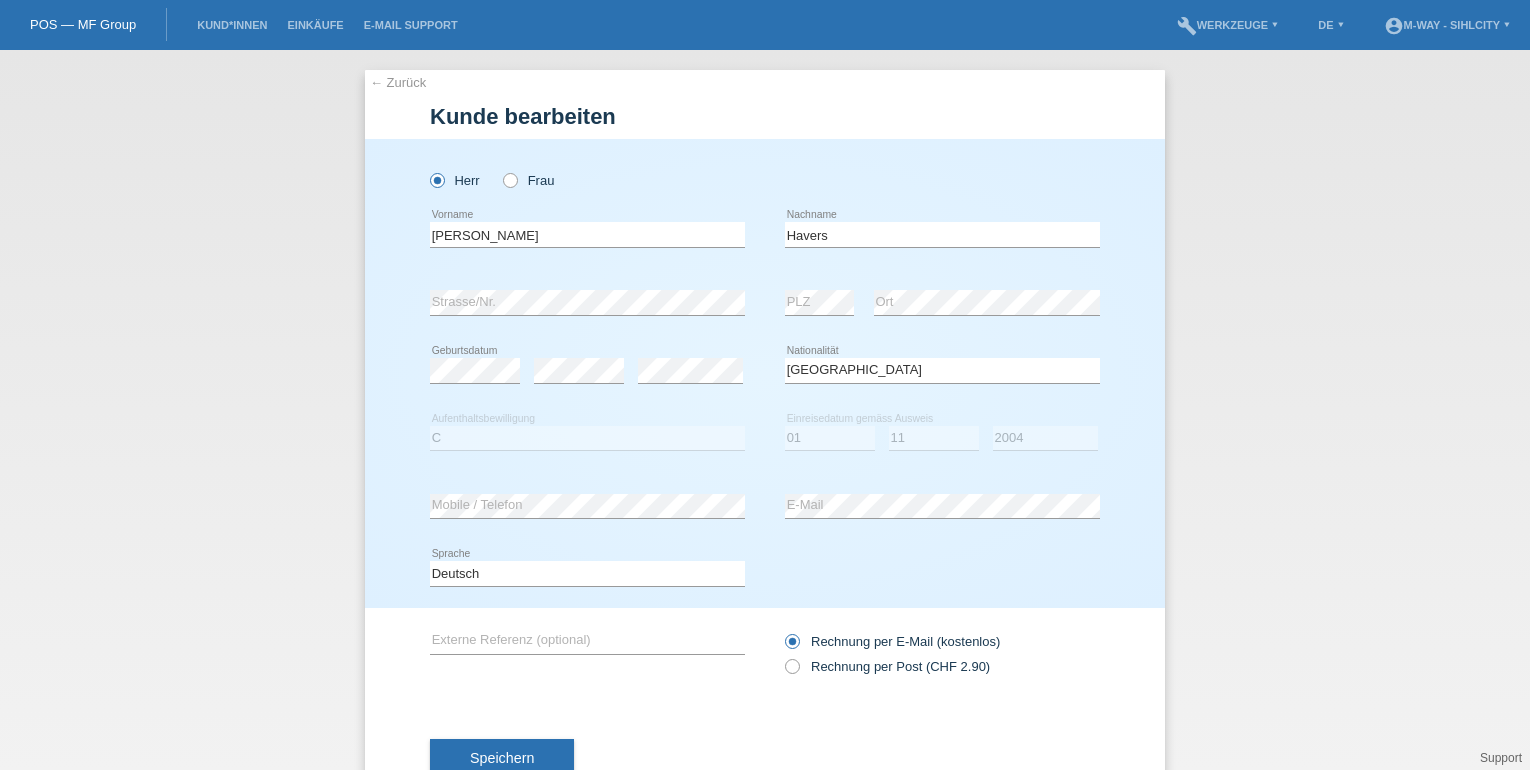select on "DE" 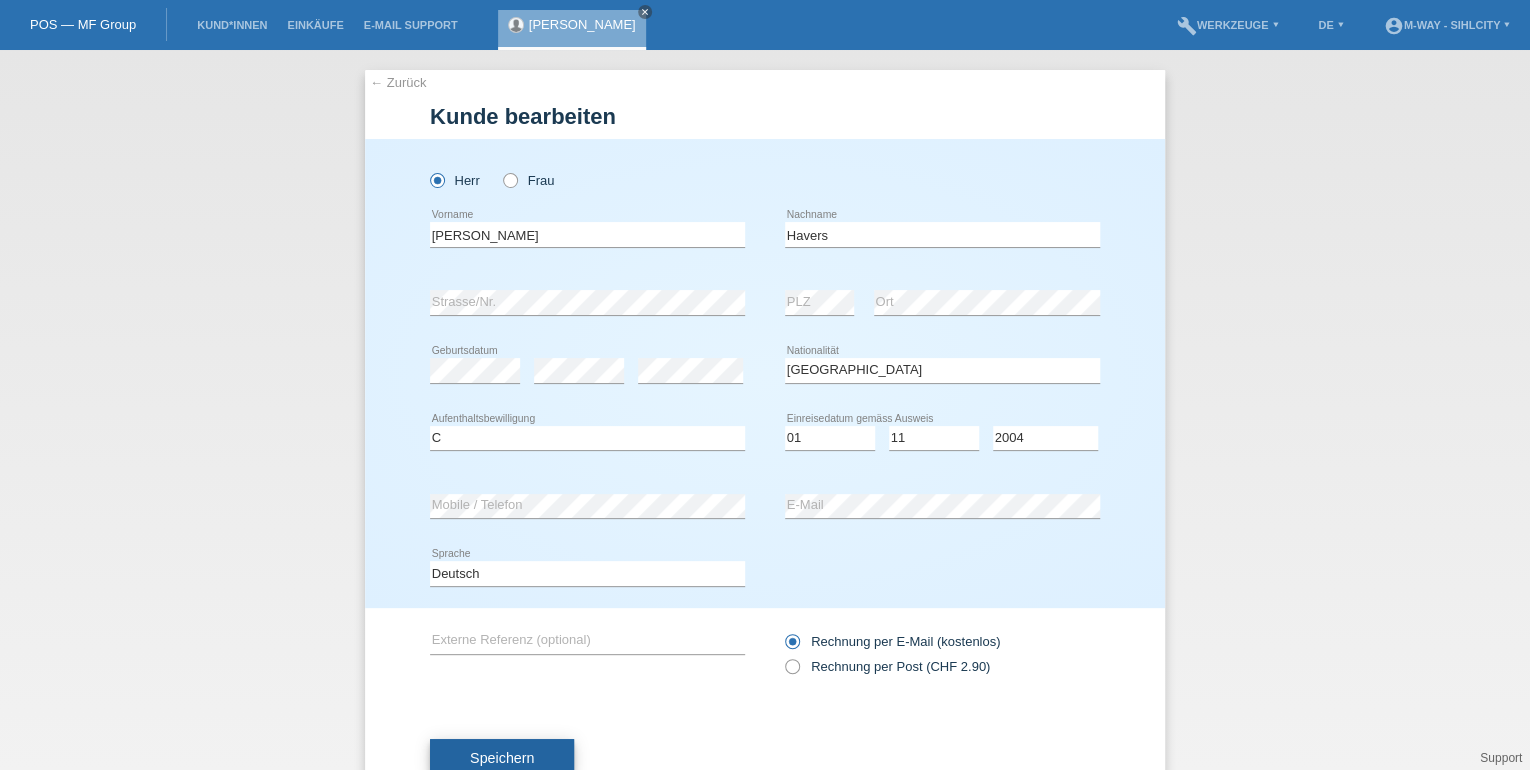 click on "Speichern" at bounding box center (502, 758) 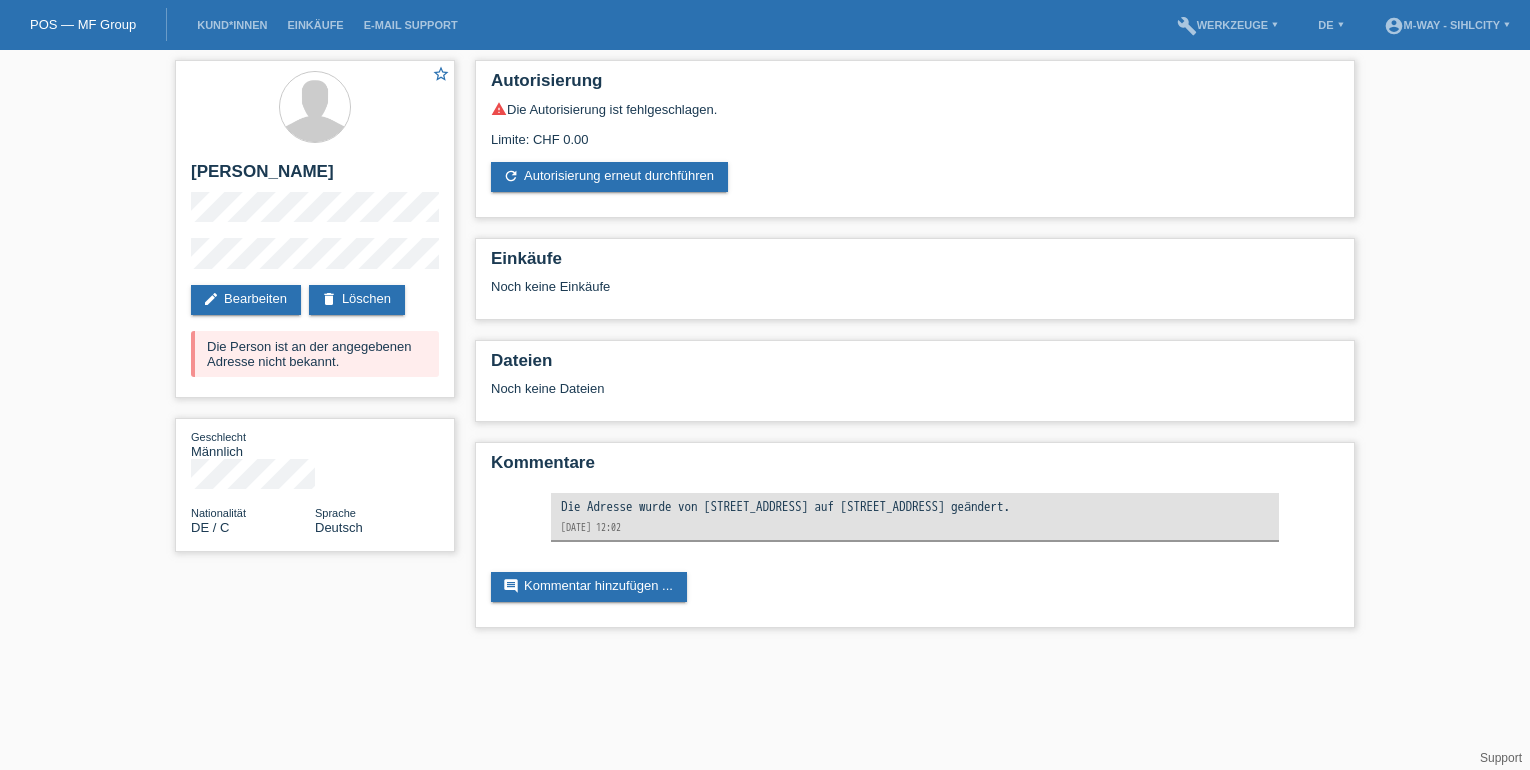 scroll, scrollTop: 0, scrollLeft: 0, axis: both 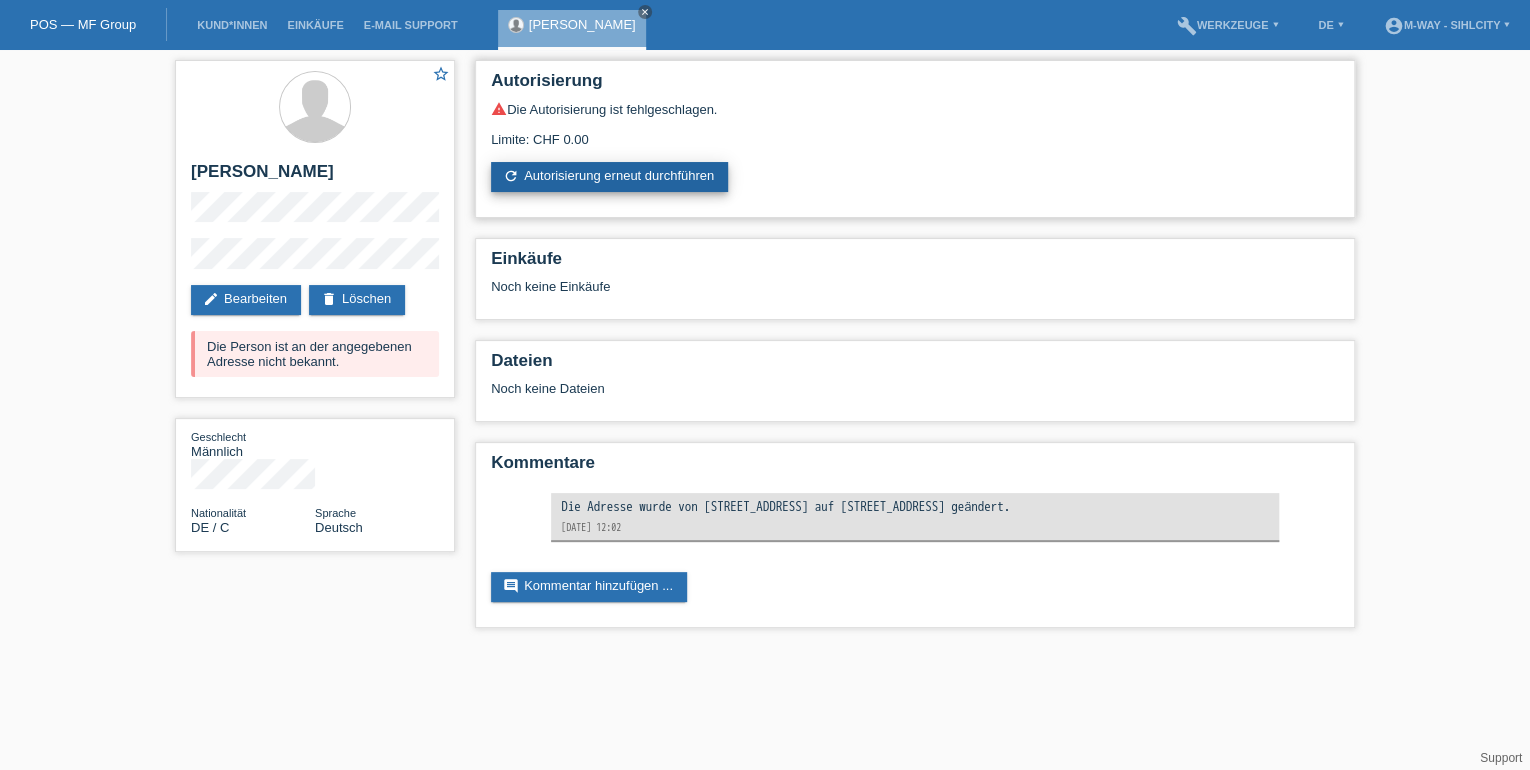 click on "refresh  Autorisierung erneut durchführen" at bounding box center [609, 177] 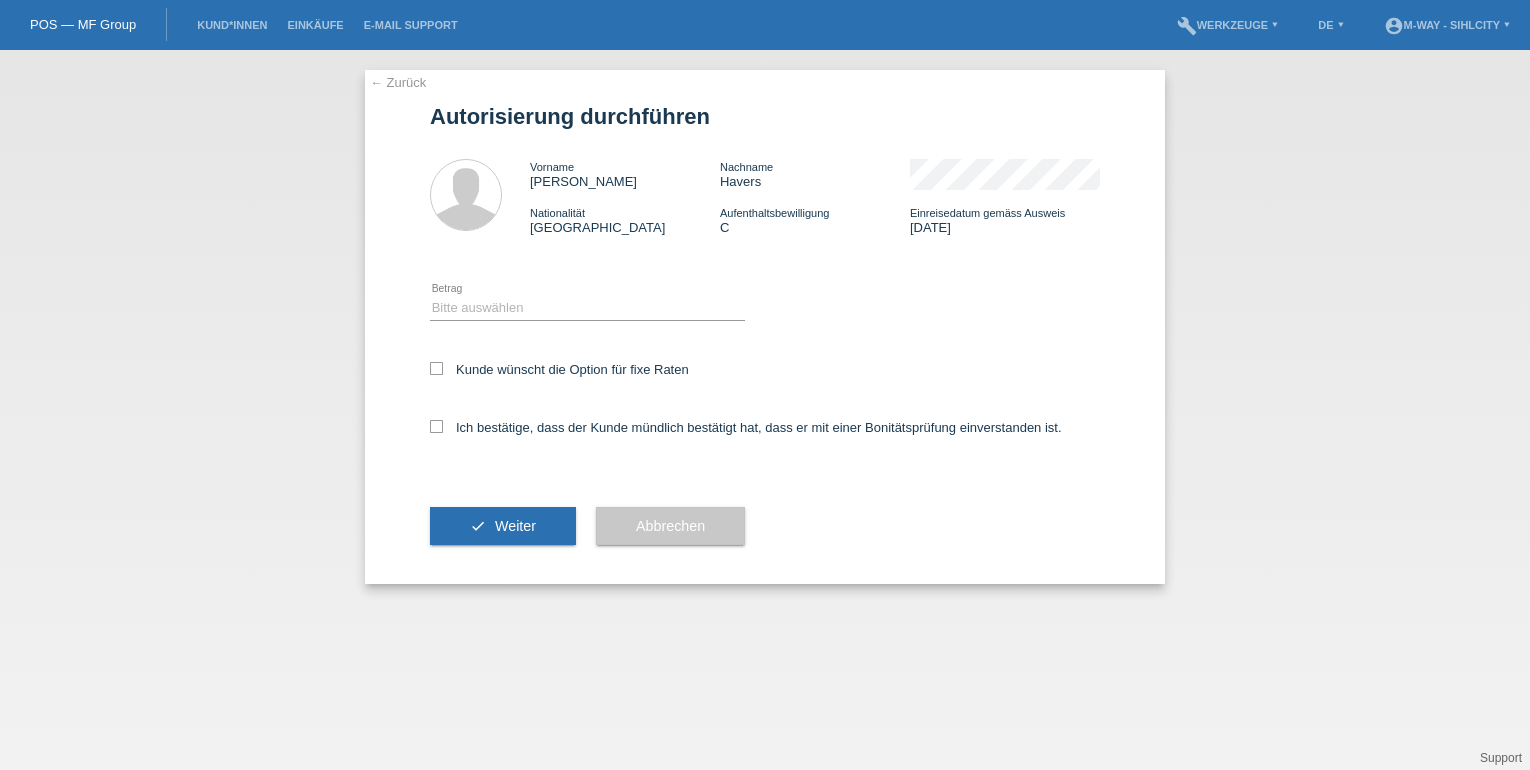 scroll, scrollTop: 0, scrollLeft: 0, axis: both 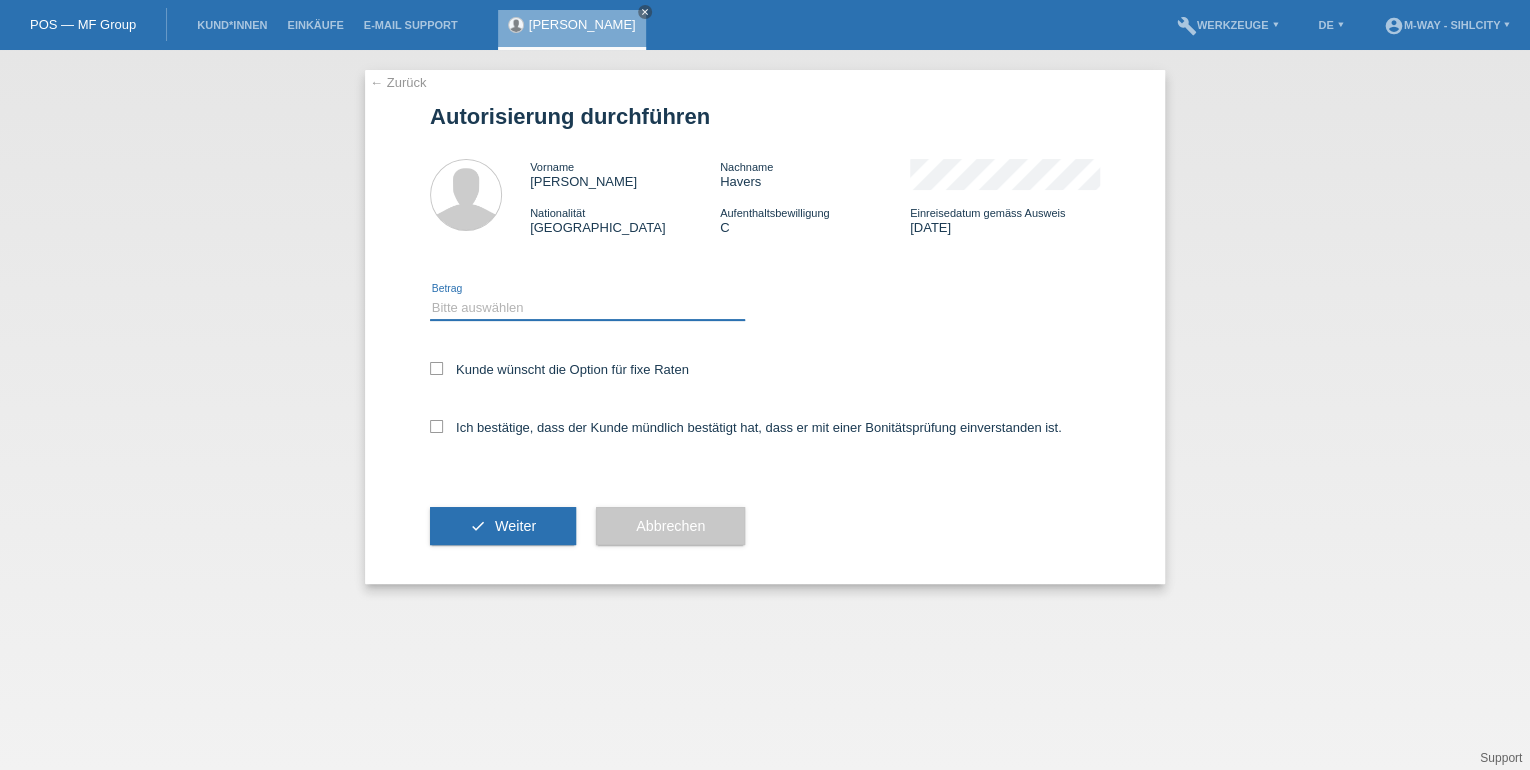 click on "Bitte auswählen
CHF 1.00 - CHF 499.00
CHF 500.00 - CHF 1'999.00
CHF 2'000.00 - CHF 15'000.00" at bounding box center (587, 308) 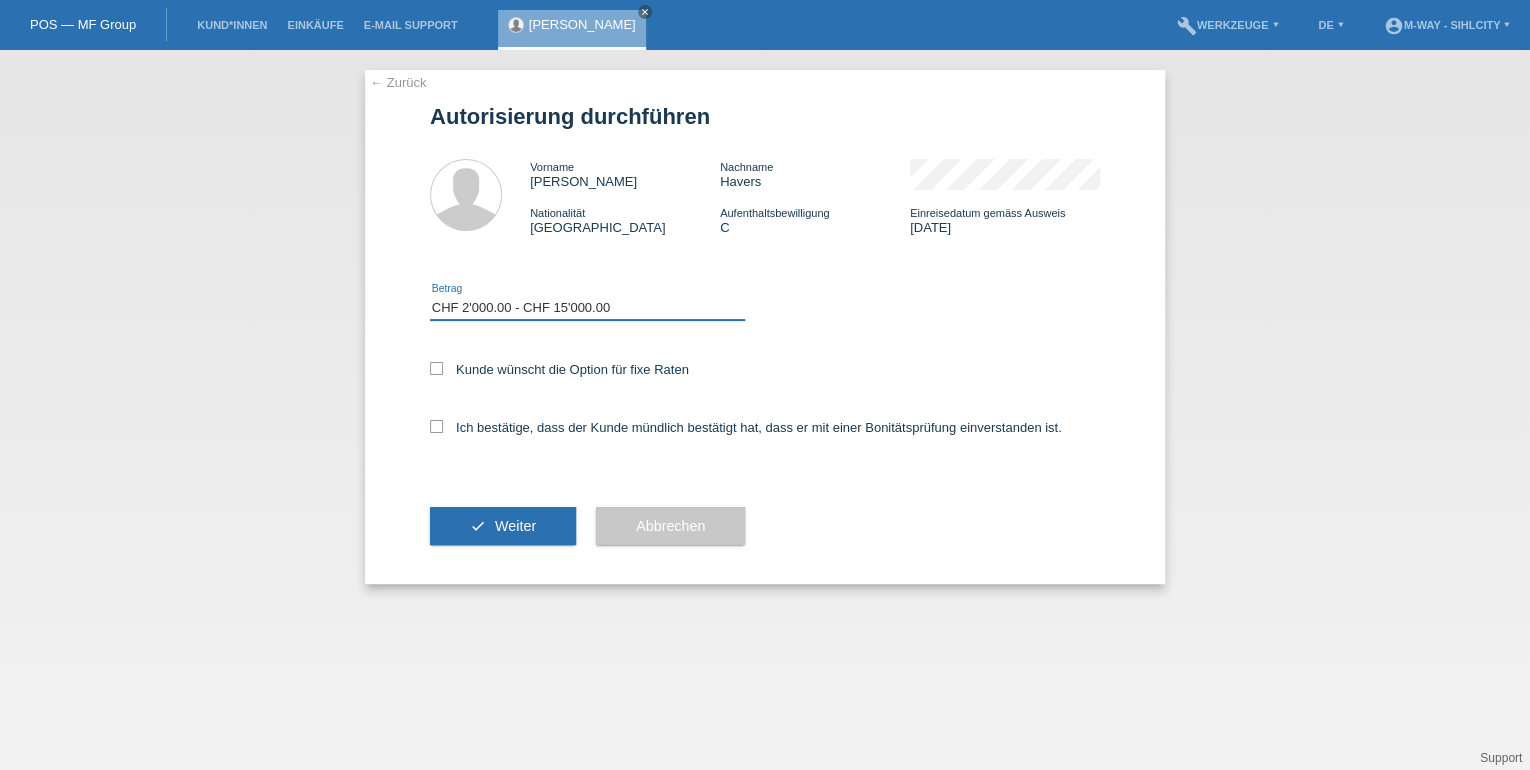 click on "Bitte auswählen
CHF 1.00 - CHF 499.00
CHF 500.00 - CHF 1'999.00
CHF 2'000.00 - CHF 15'000.00" at bounding box center (587, 308) 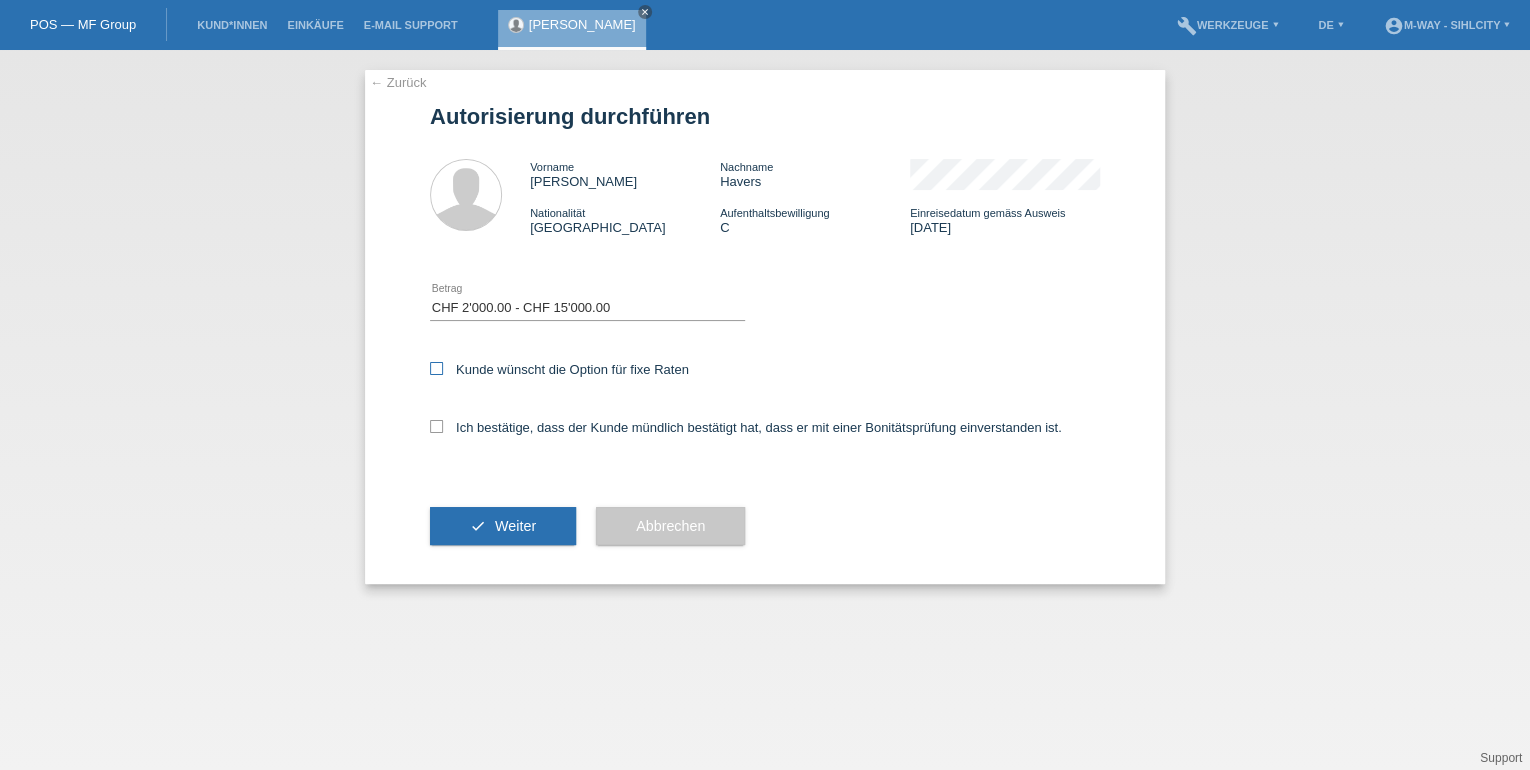 click at bounding box center [436, 368] 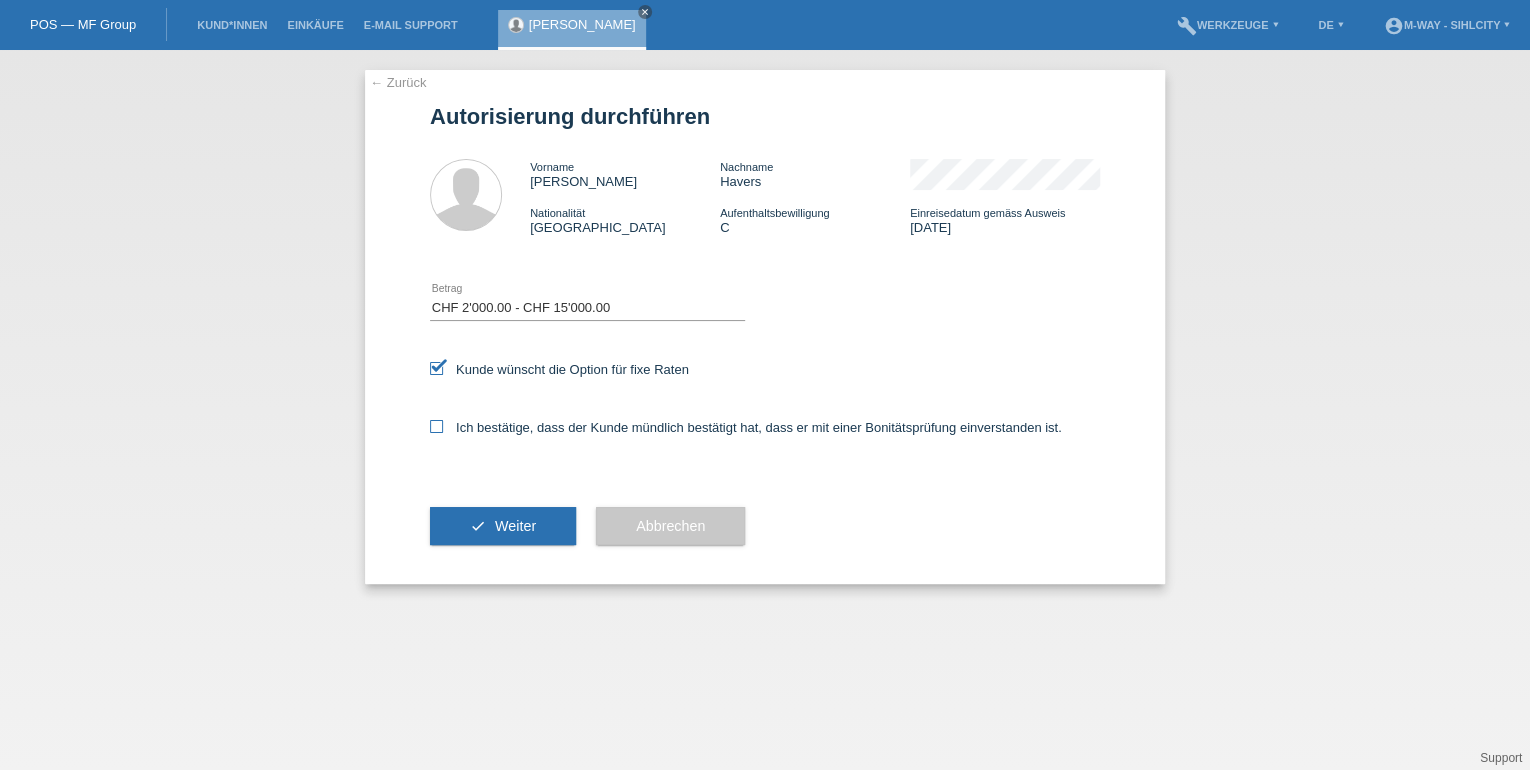 click at bounding box center [436, 426] 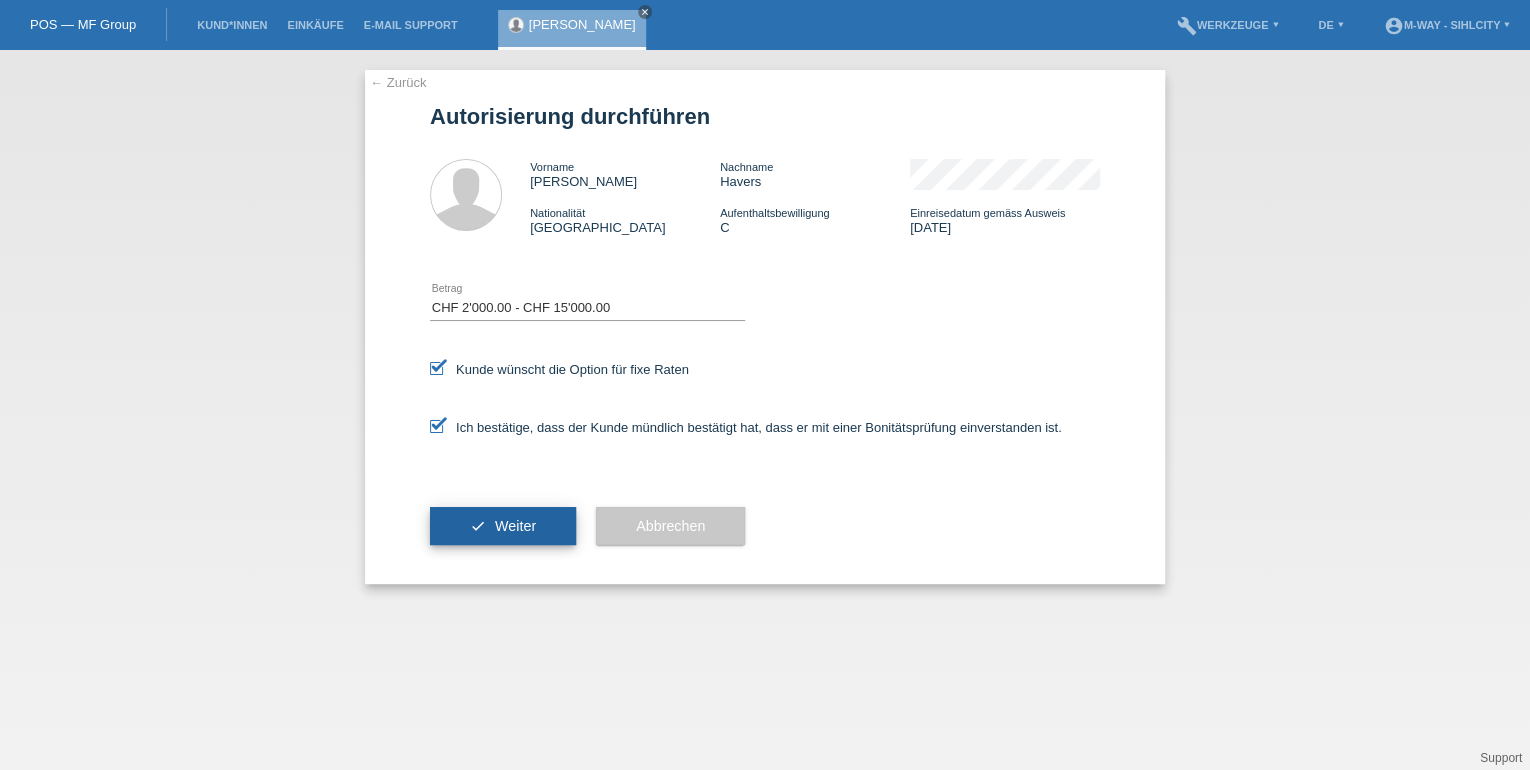 click on "check   Weiter" at bounding box center (503, 526) 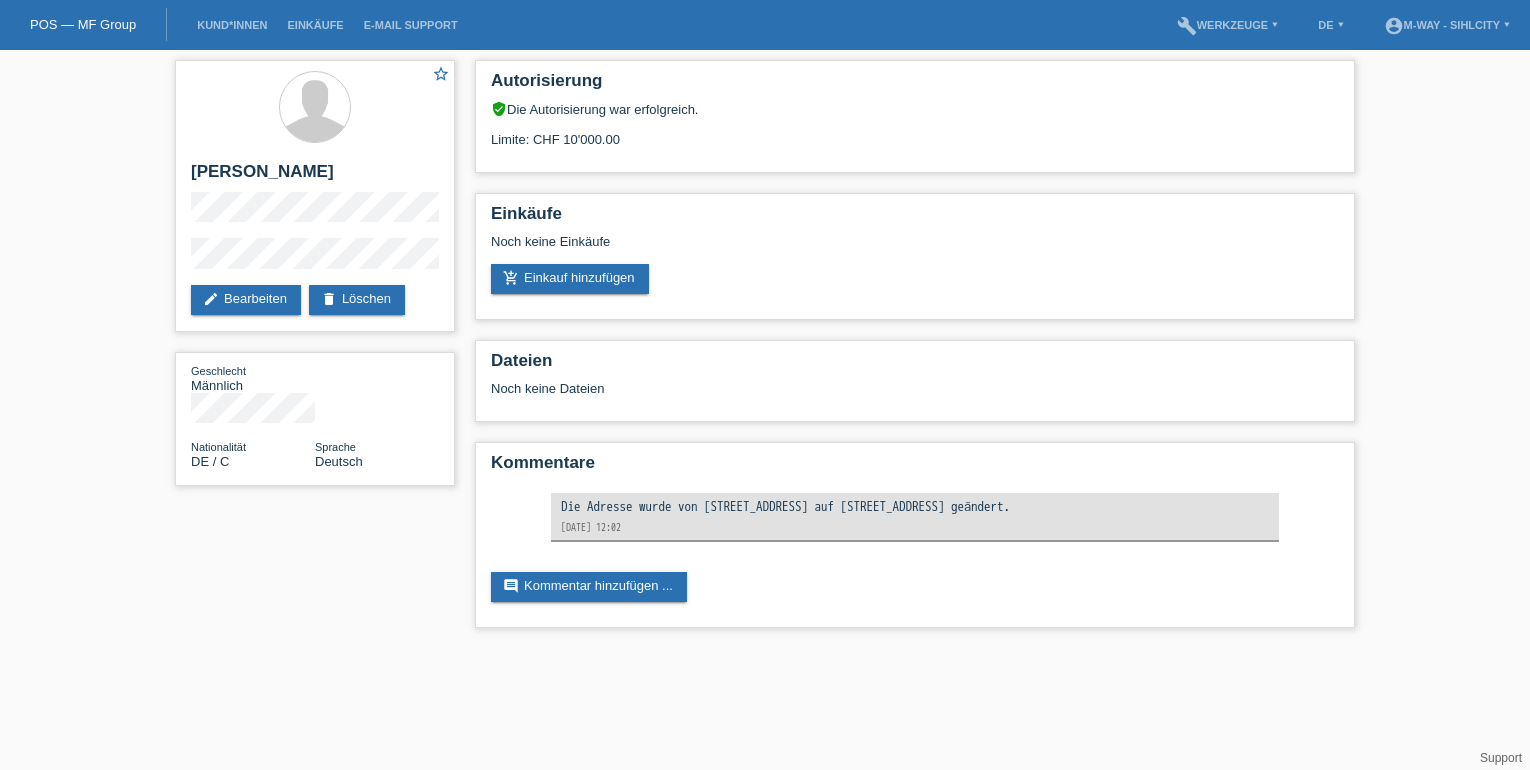 scroll, scrollTop: 0, scrollLeft: 0, axis: both 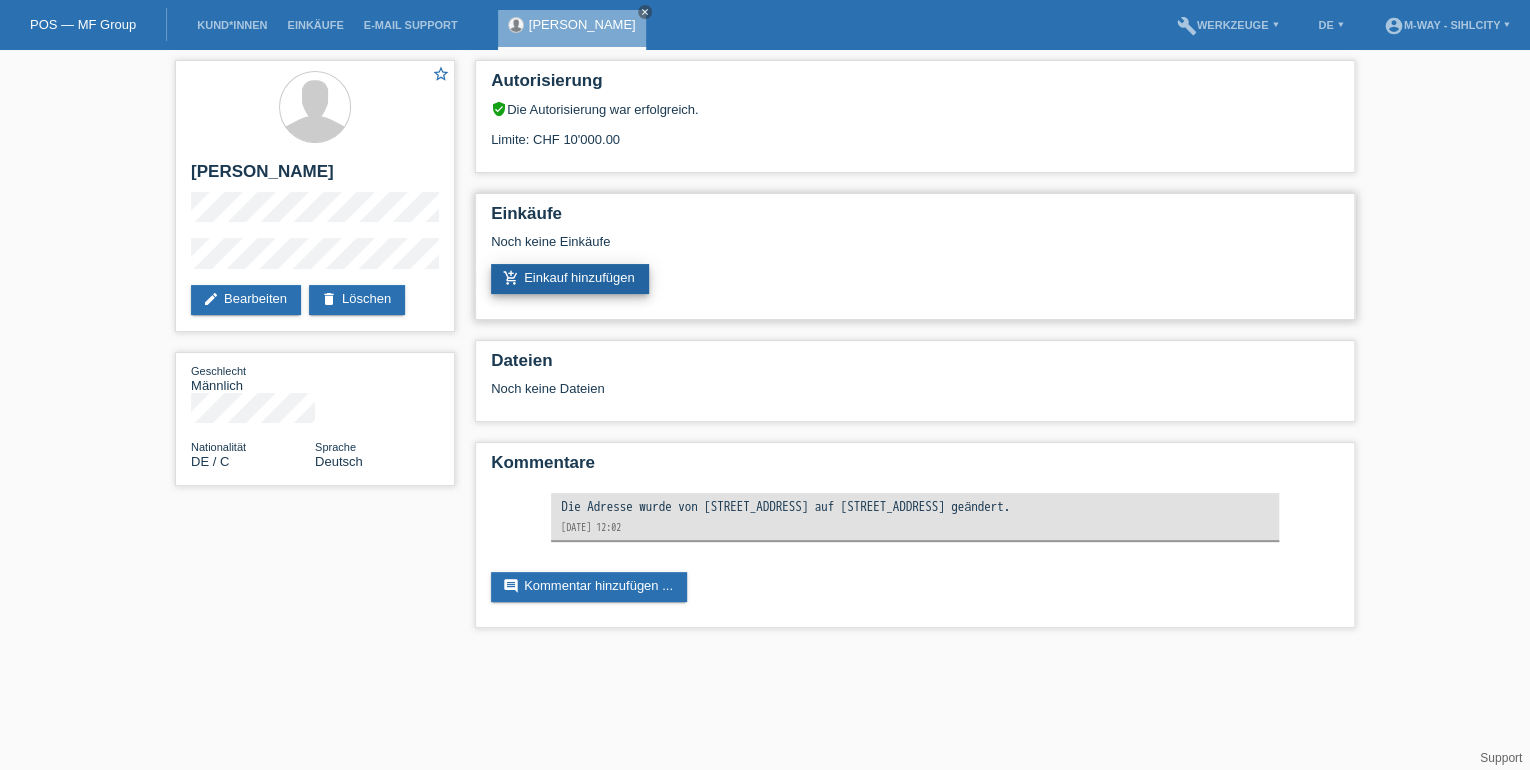 click on "add_shopping_cart  Einkauf hinzufügen" at bounding box center [570, 279] 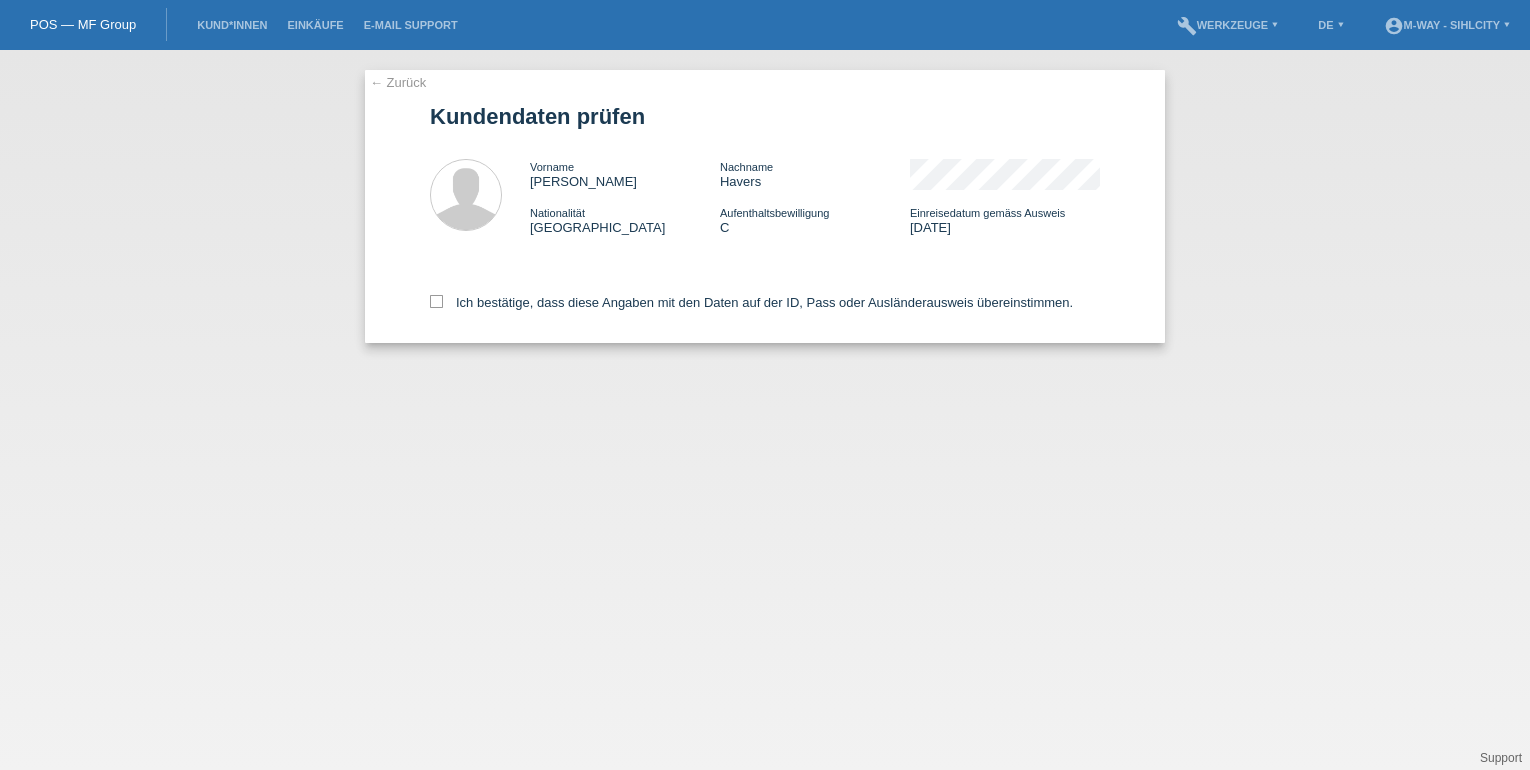 scroll, scrollTop: 0, scrollLeft: 0, axis: both 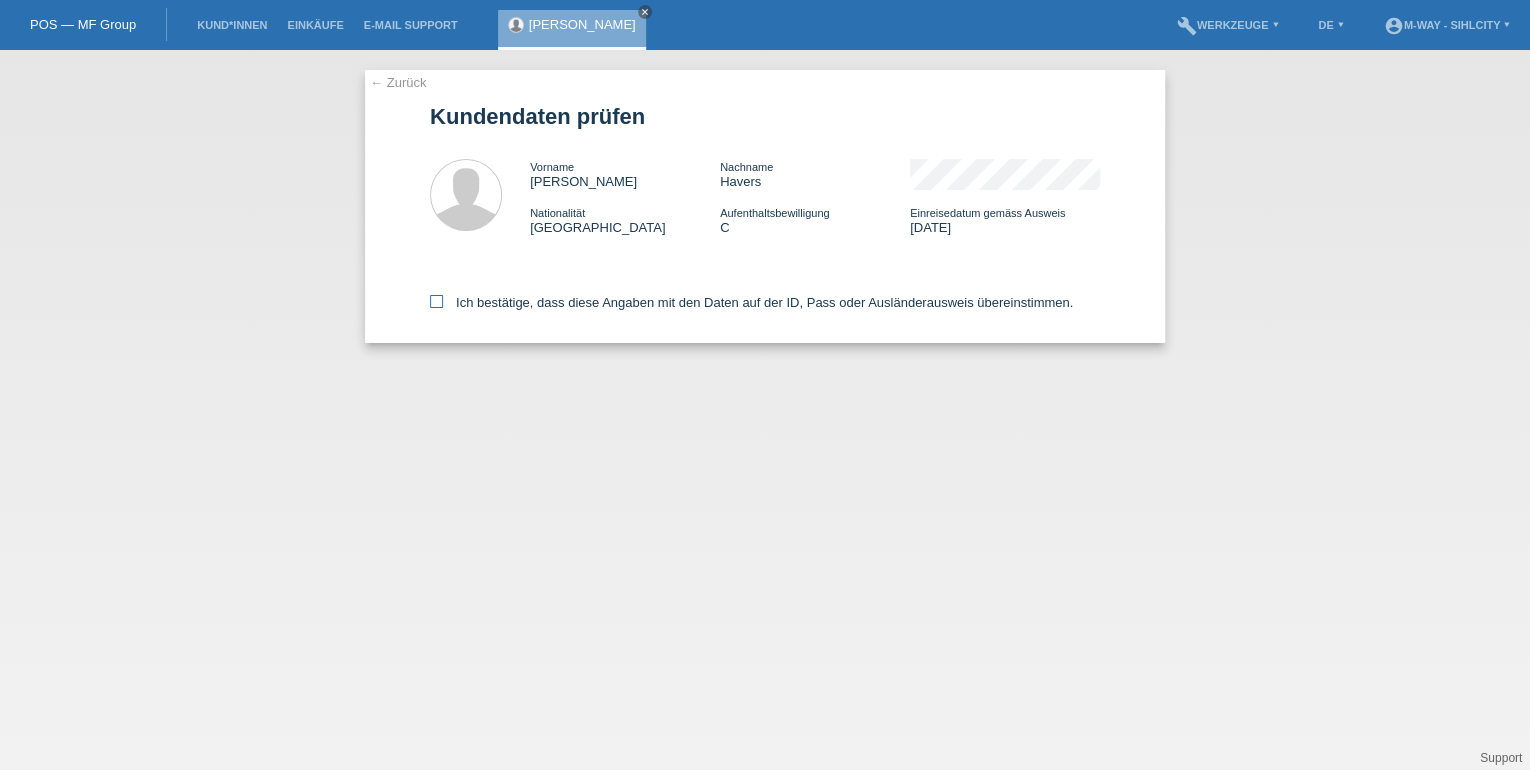click at bounding box center (436, 301) 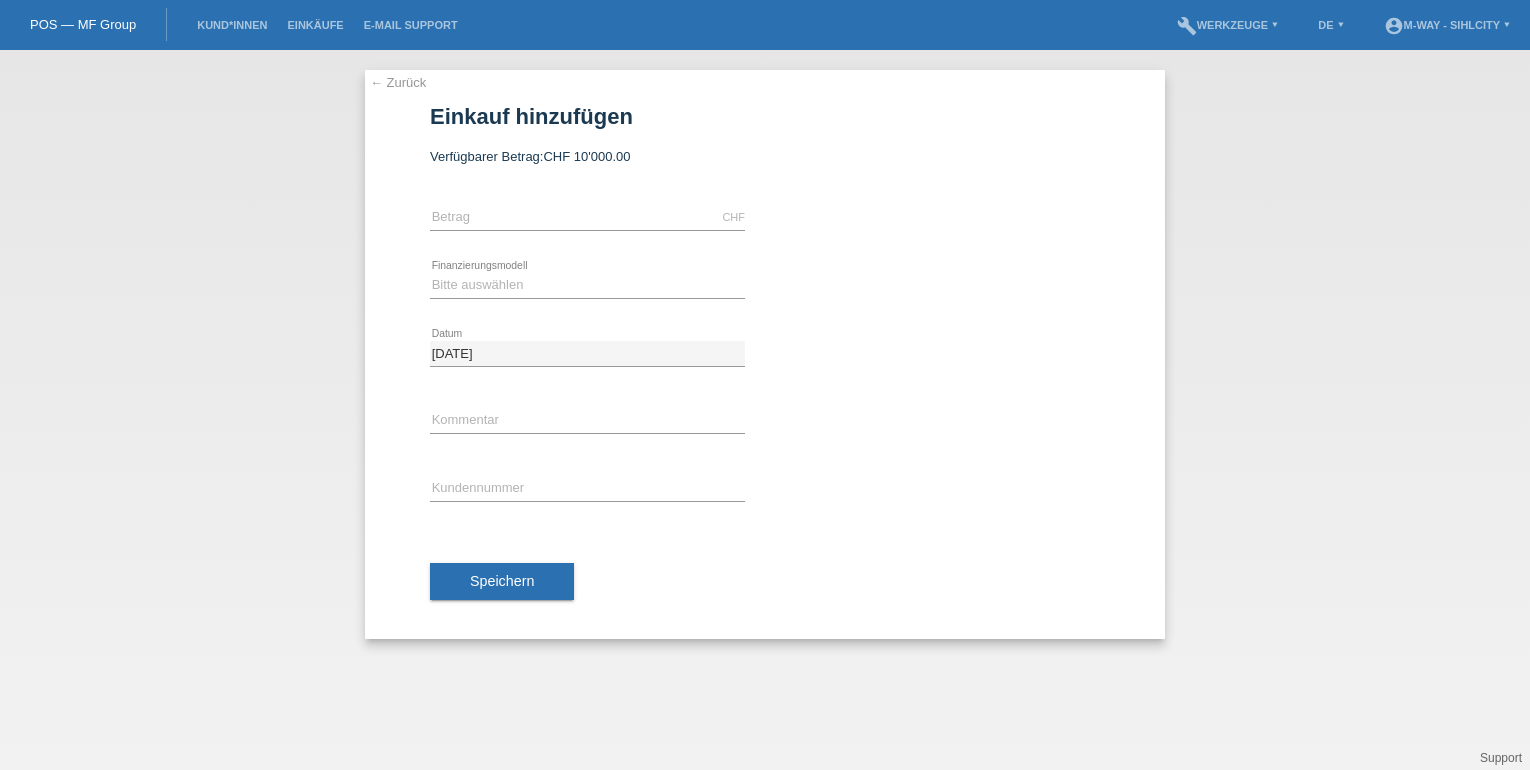 scroll, scrollTop: 0, scrollLeft: 0, axis: both 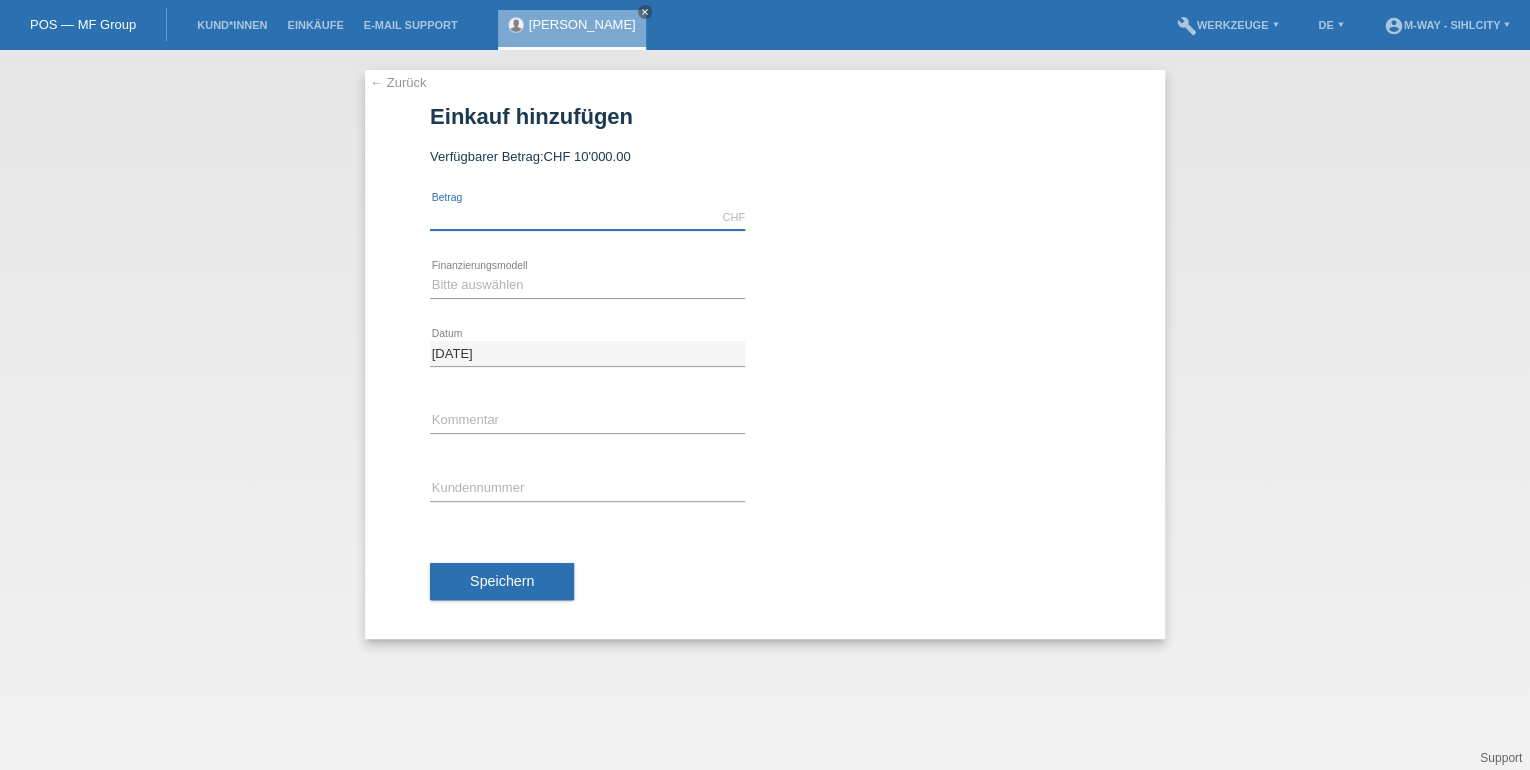 click at bounding box center [587, 217] 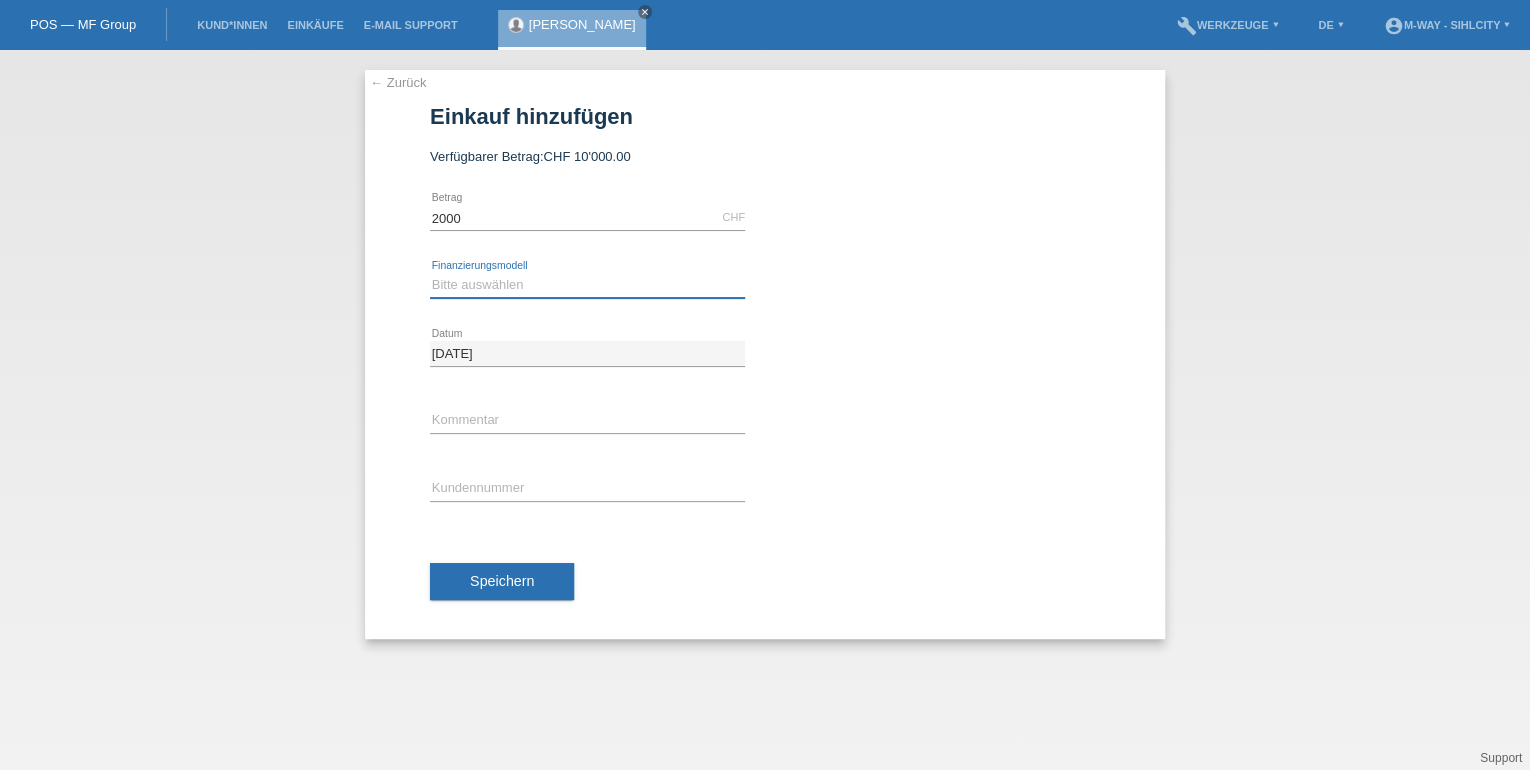 type on "2000.00" 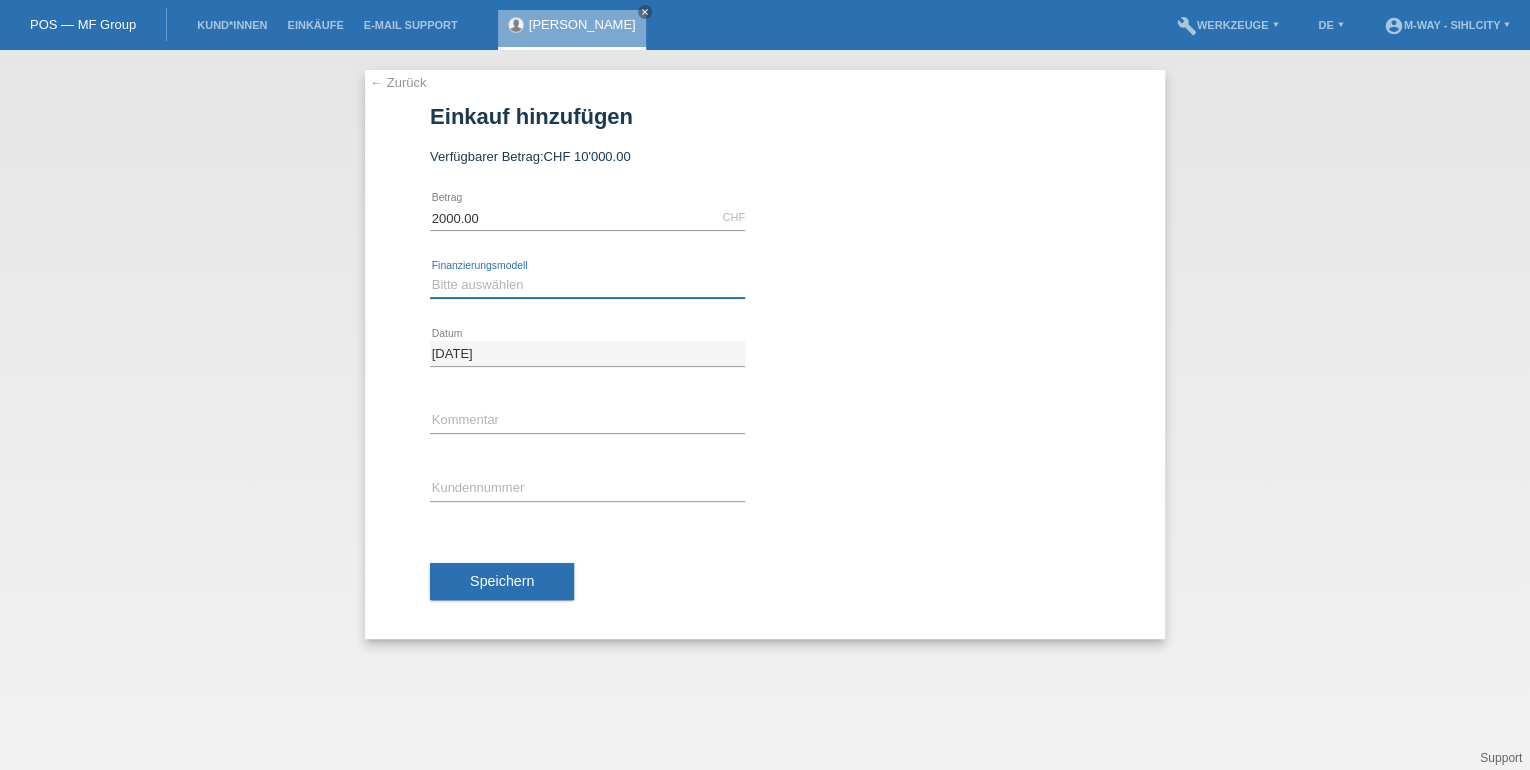 click on "Bitte auswählen
Fixe Raten
Kauf auf Rechnung mit Teilzahlungsoption" at bounding box center (587, 285) 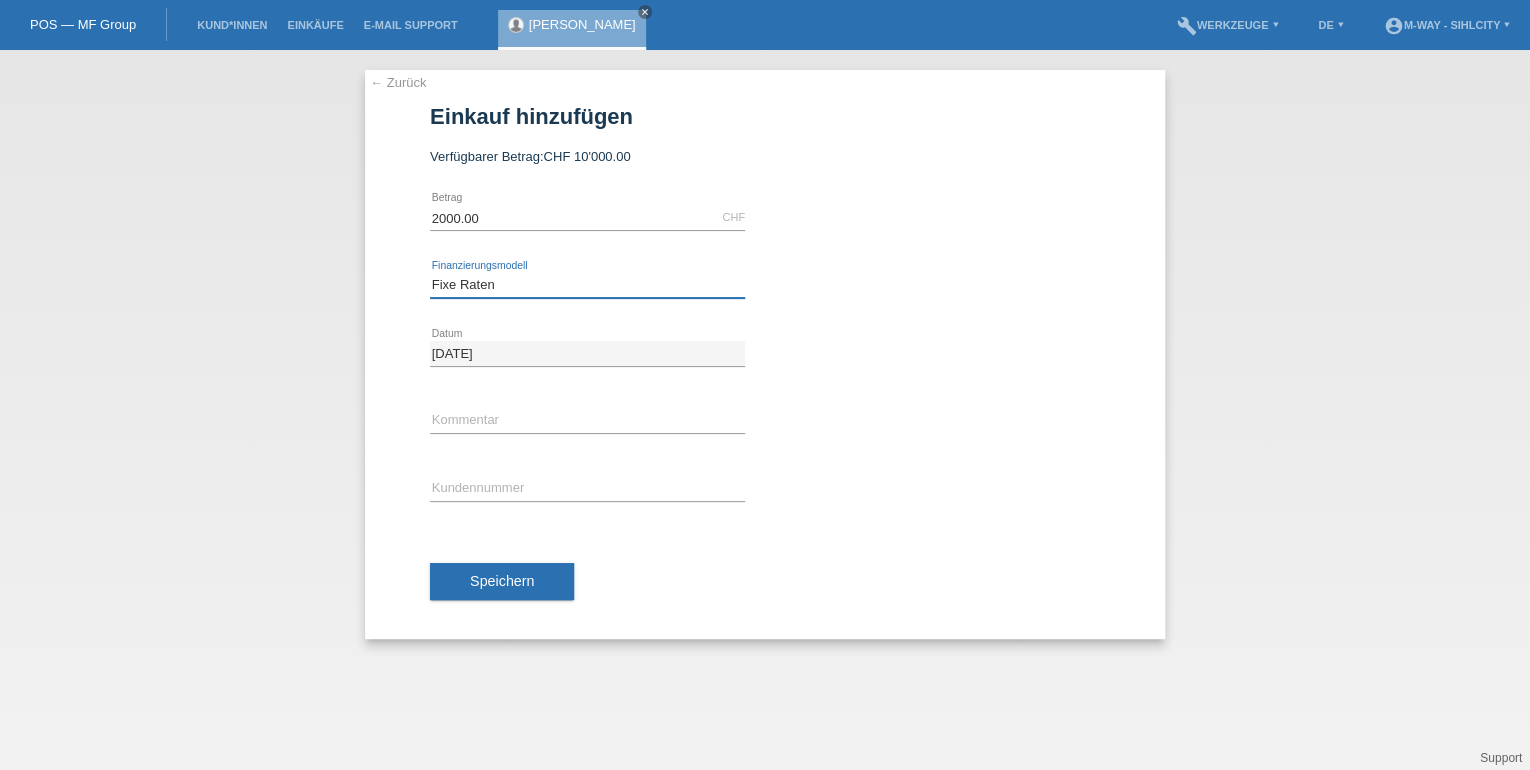 click on "Bitte auswählen
Fixe Raten
Kauf auf Rechnung mit Teilzahlungsoption" at bounding box center [587, 285] 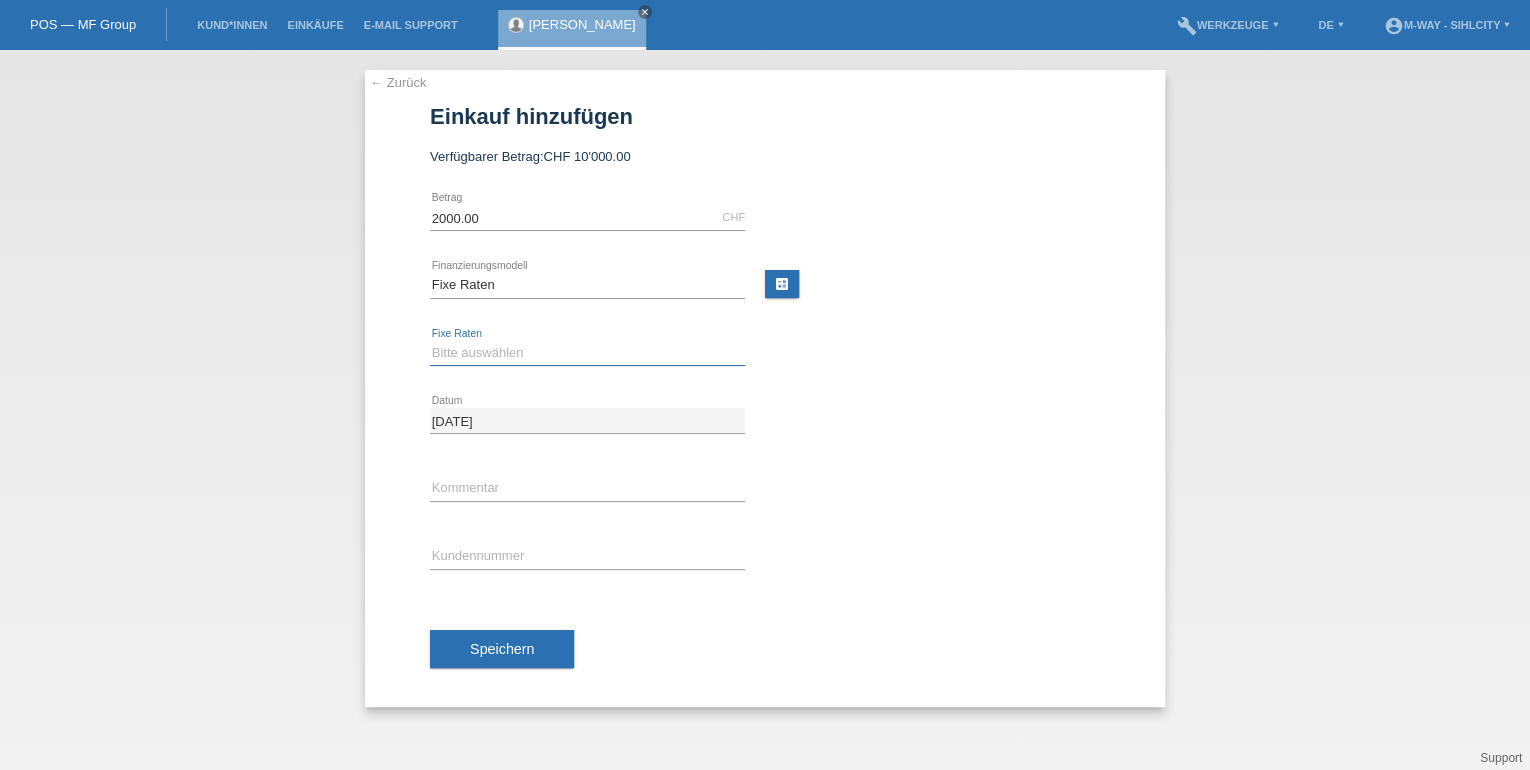 click on "Bitte auswählen
4 Raten
5 Raten
6 Raten
7 Raten
8 Raten
9 Raten
10 Raten
11 Raten" at bounding box center (587, 353) 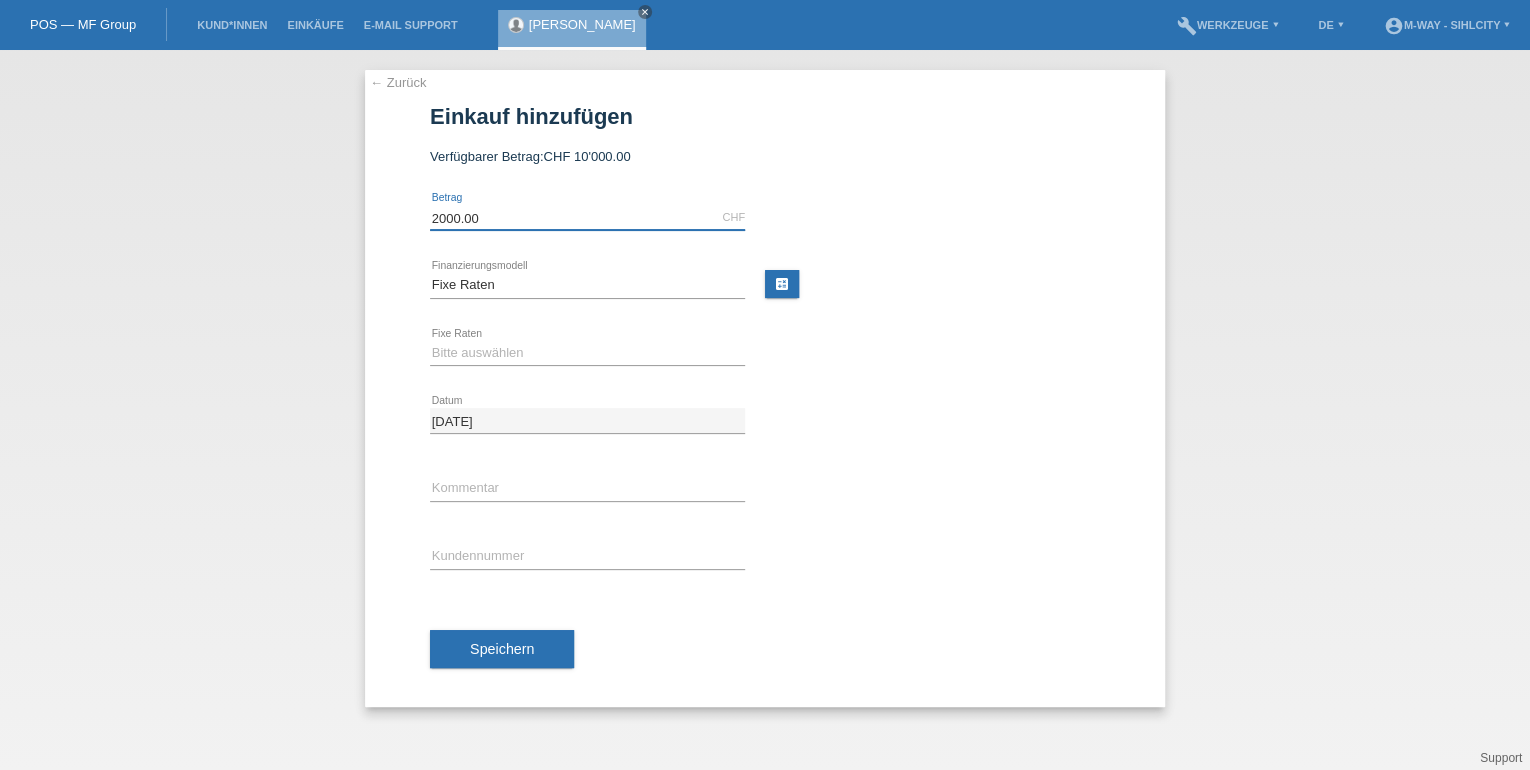 click on "2000.00" at bounding box center [587, 217] 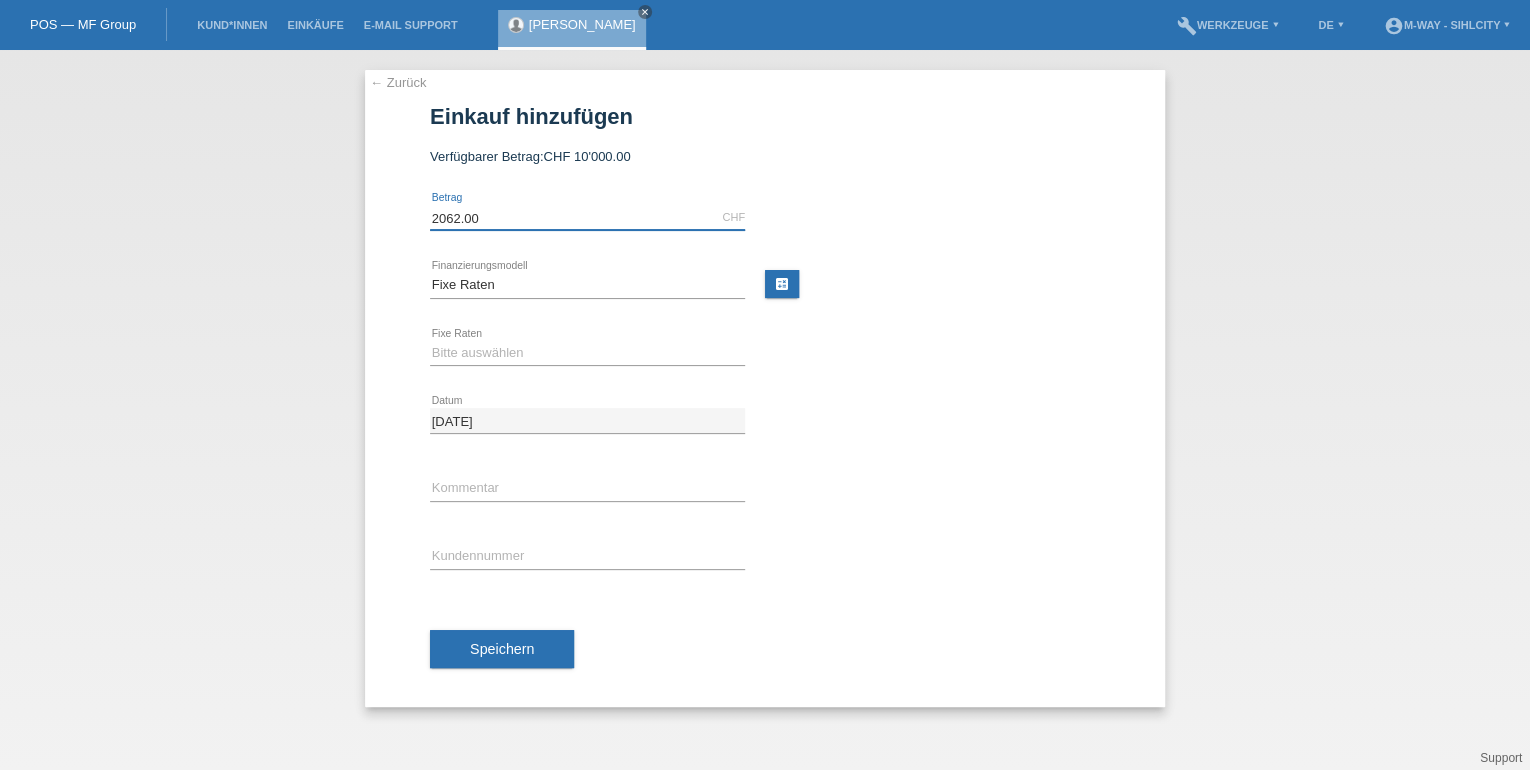 click on "2062.00" at bounding box center [587, 217] 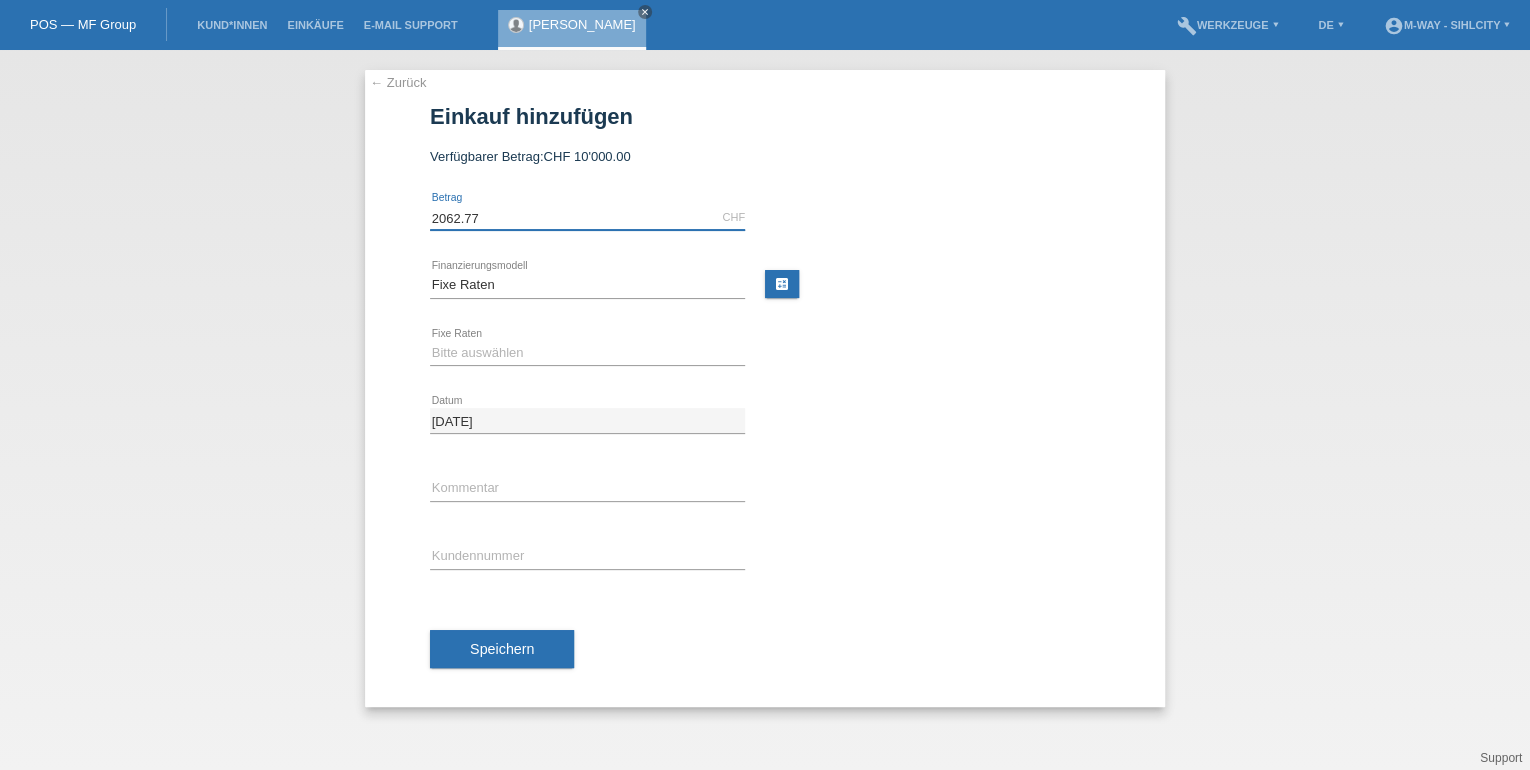click on "2062.77" at bounding box center (587, 217) 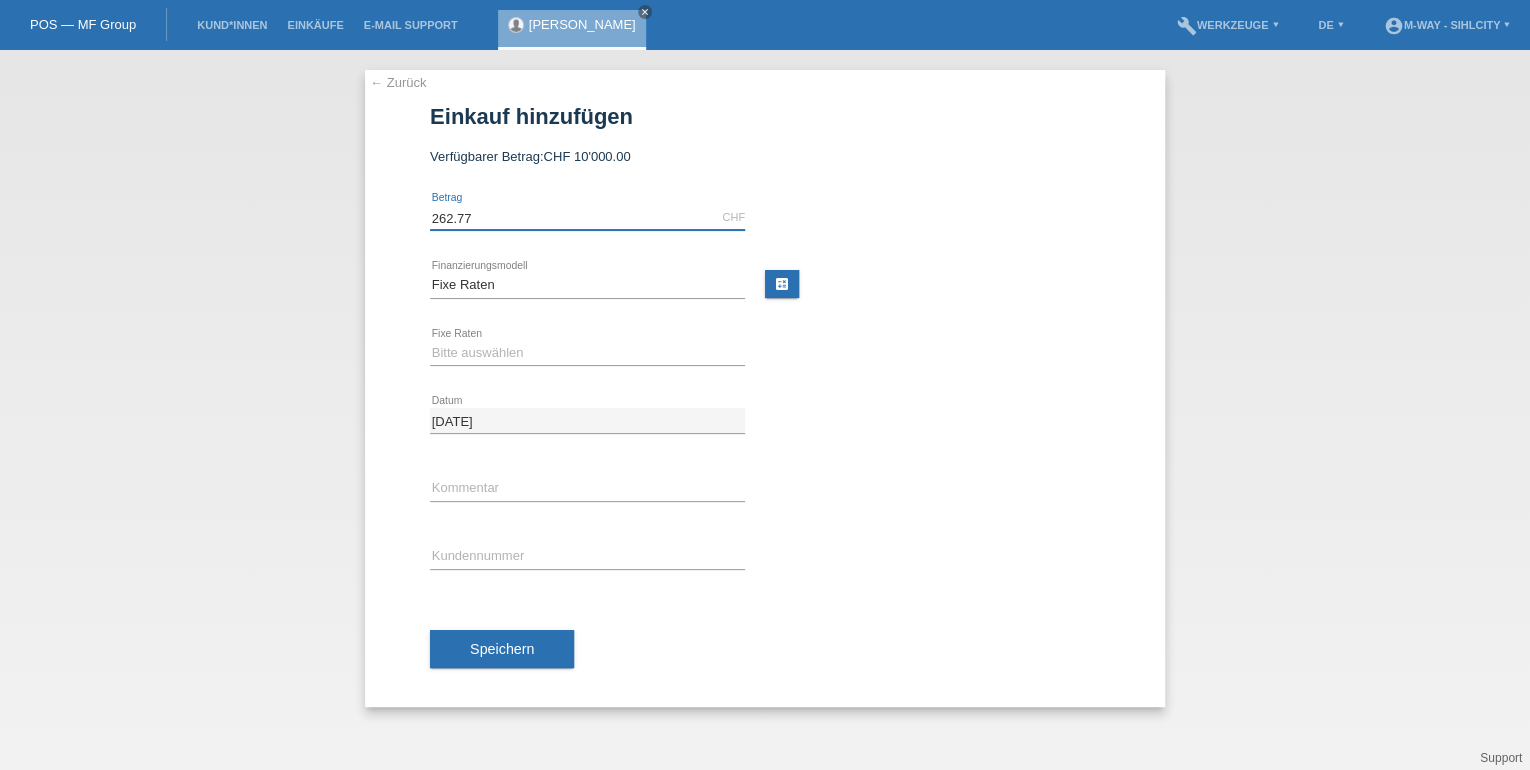click on "262.77" at bounding box center (587, 217) 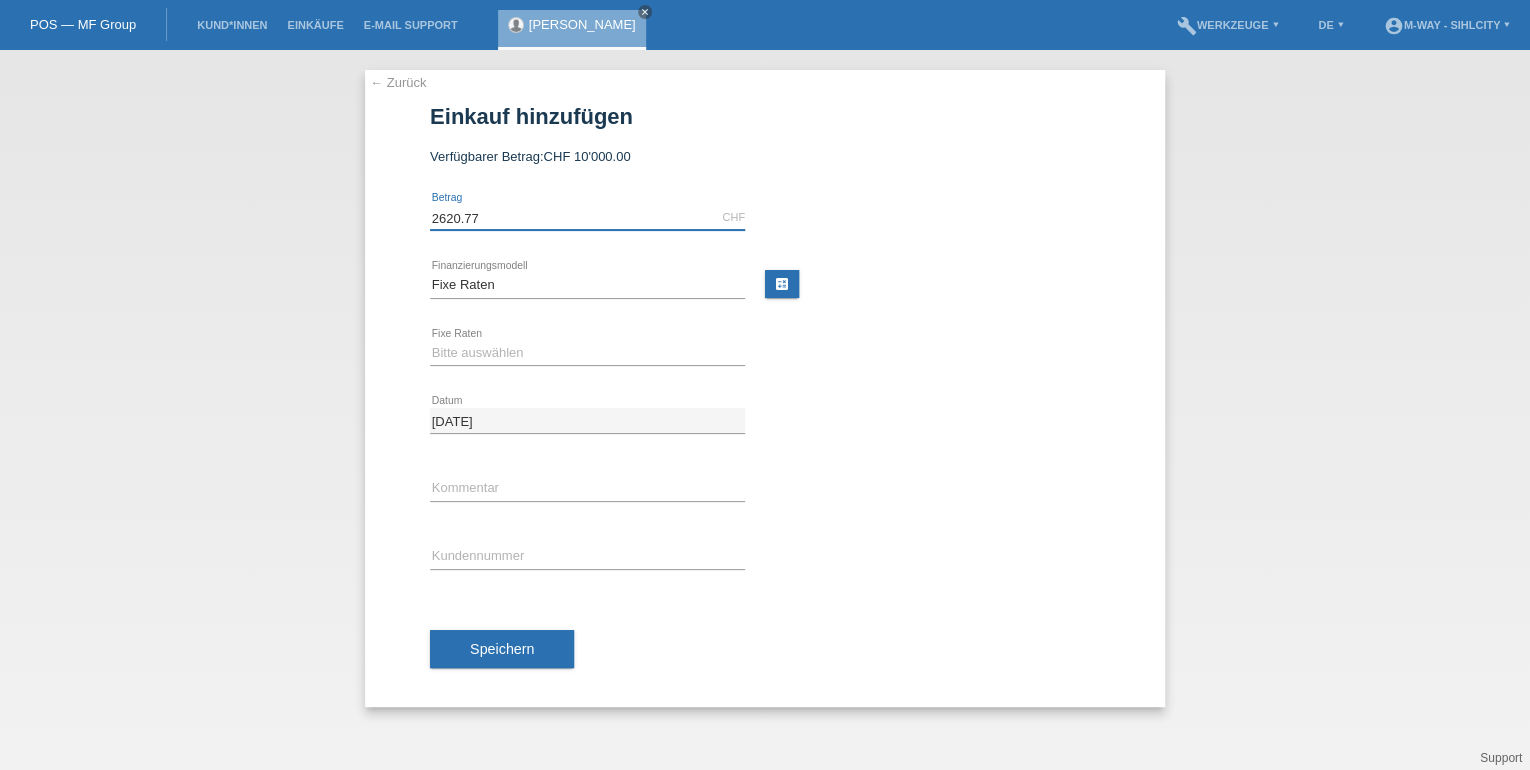 type on "2620.77" 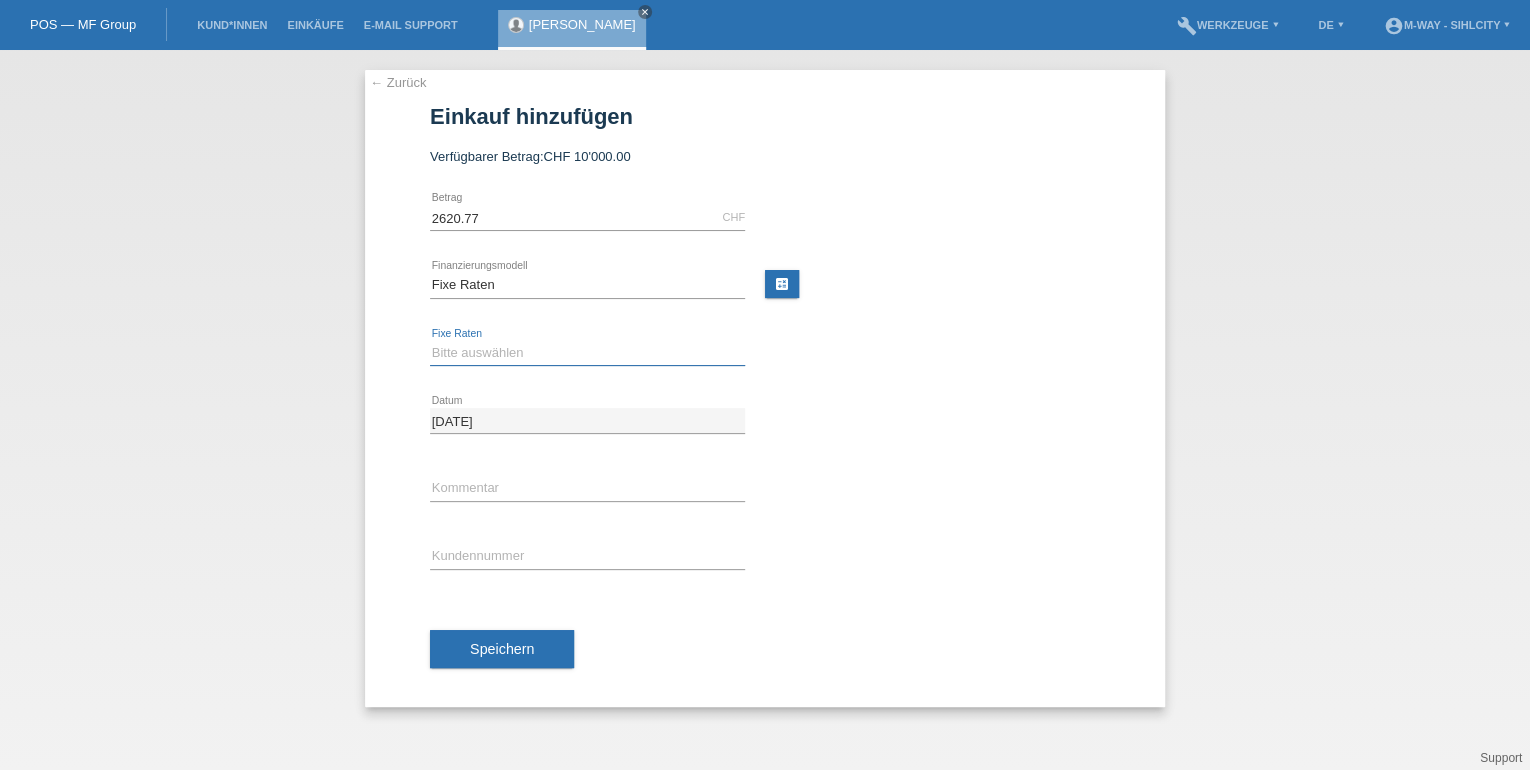 click on "Bitte auswählen
4 Raten
5 Raten
6 Raten
7 Raten
8 Raten
9 Raten
10 Raten
11 Raten" at bounding box center [587, 353] 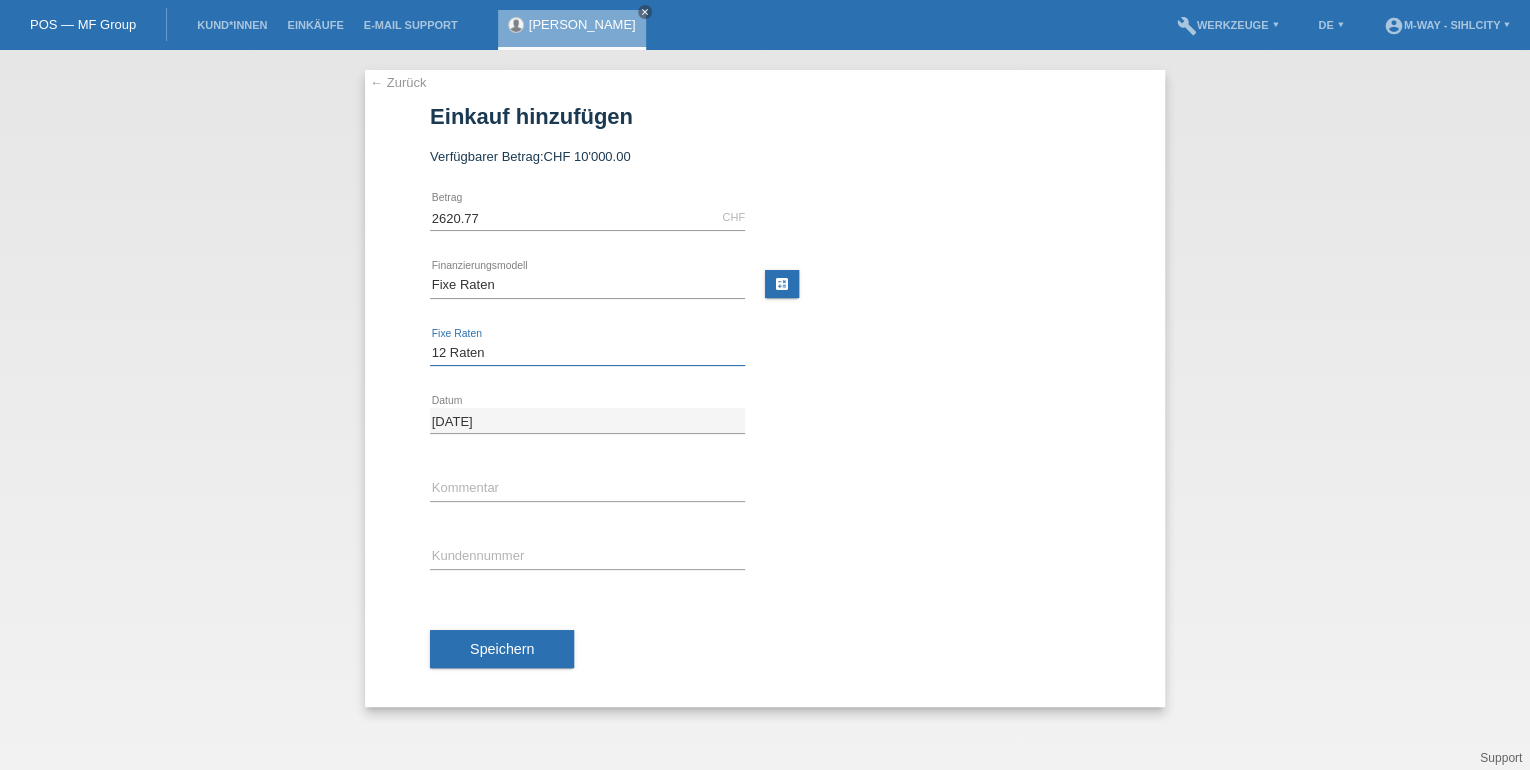 click on "Bitte auswählen
4 Raten
5 Raten
6 Raten
7 Raten
8 Raten
9 Raten
10 Raten
11 Raten" at bounding box center [587, 353] 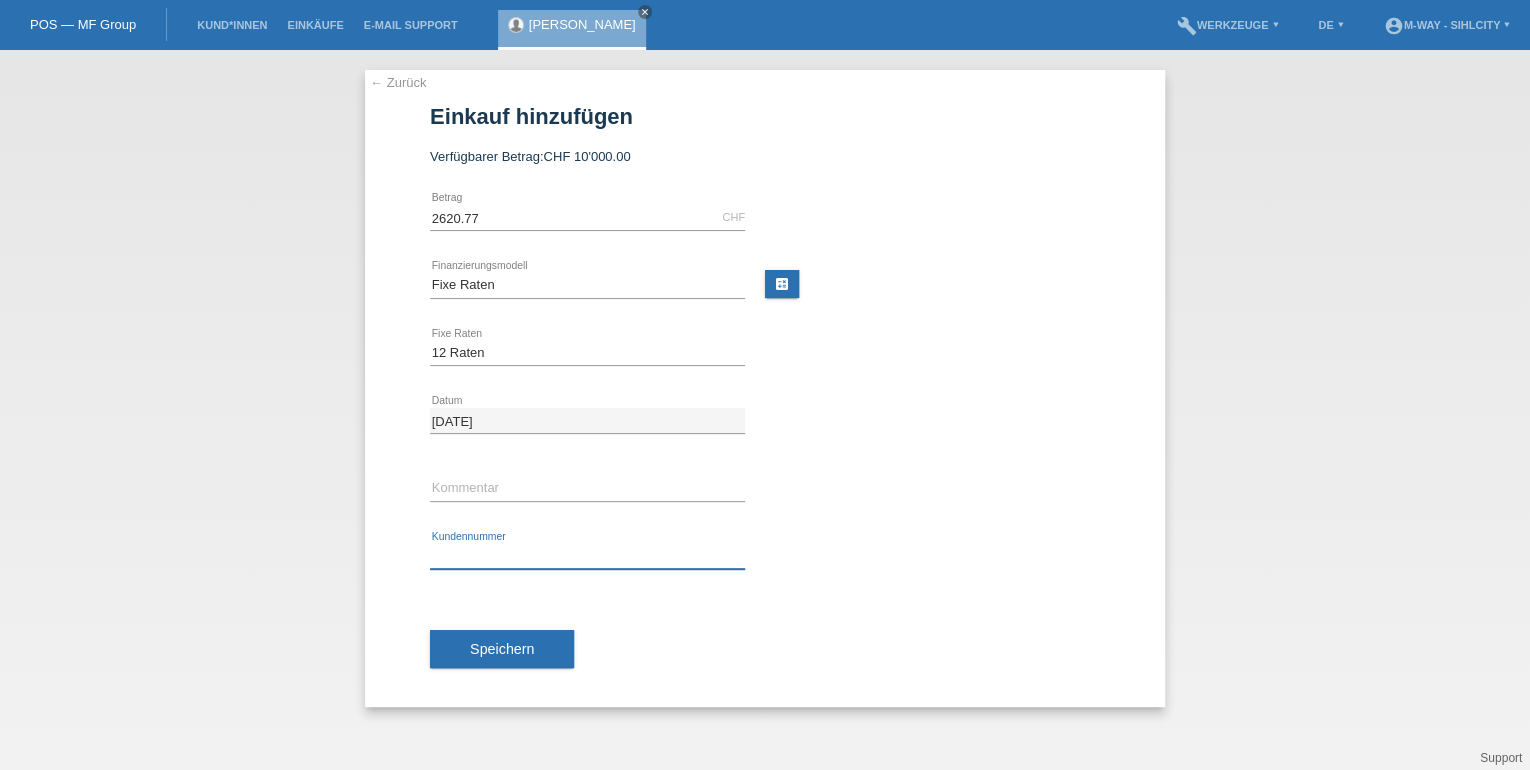 click at bounding box center [587, 556] 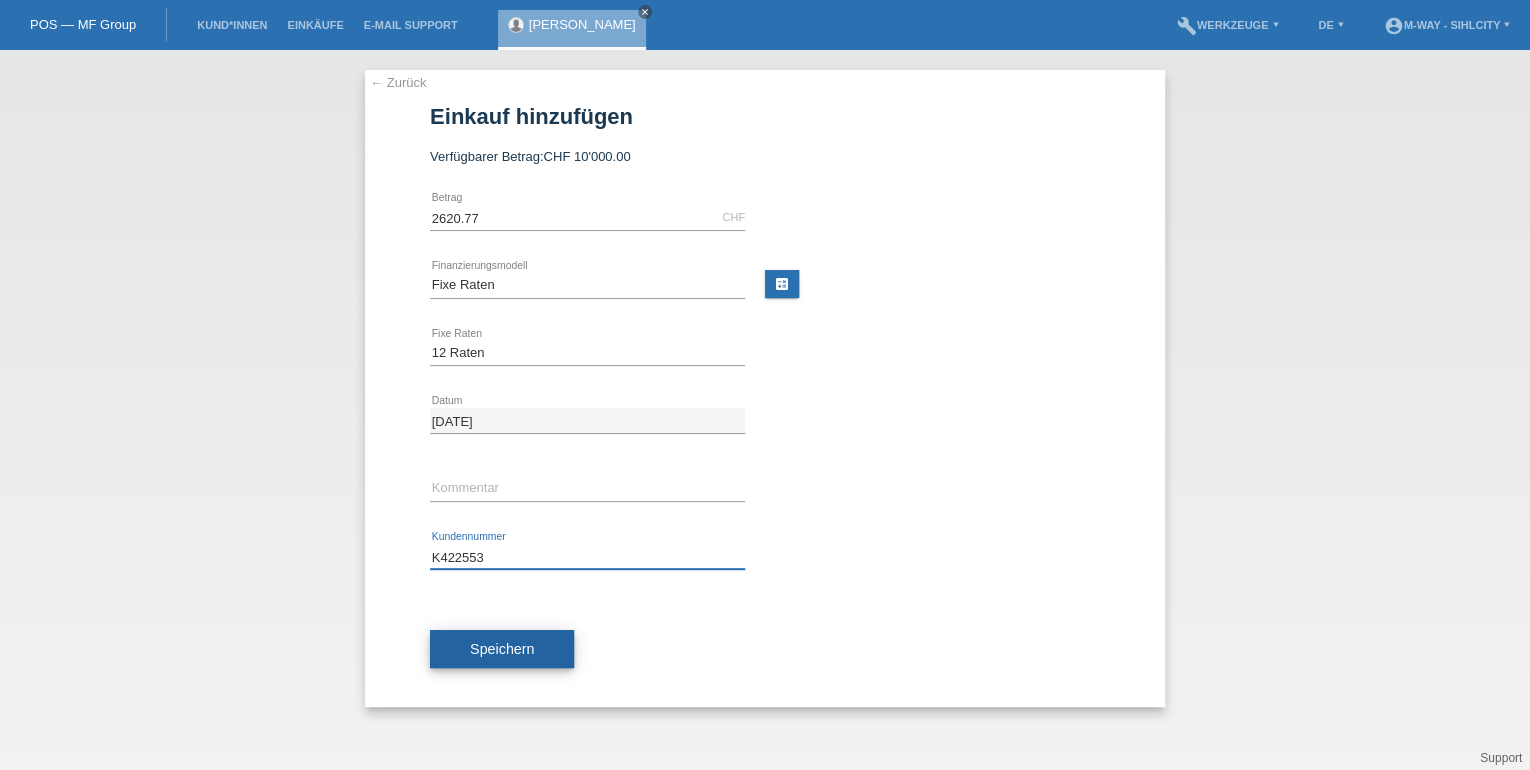 type on "K422553" 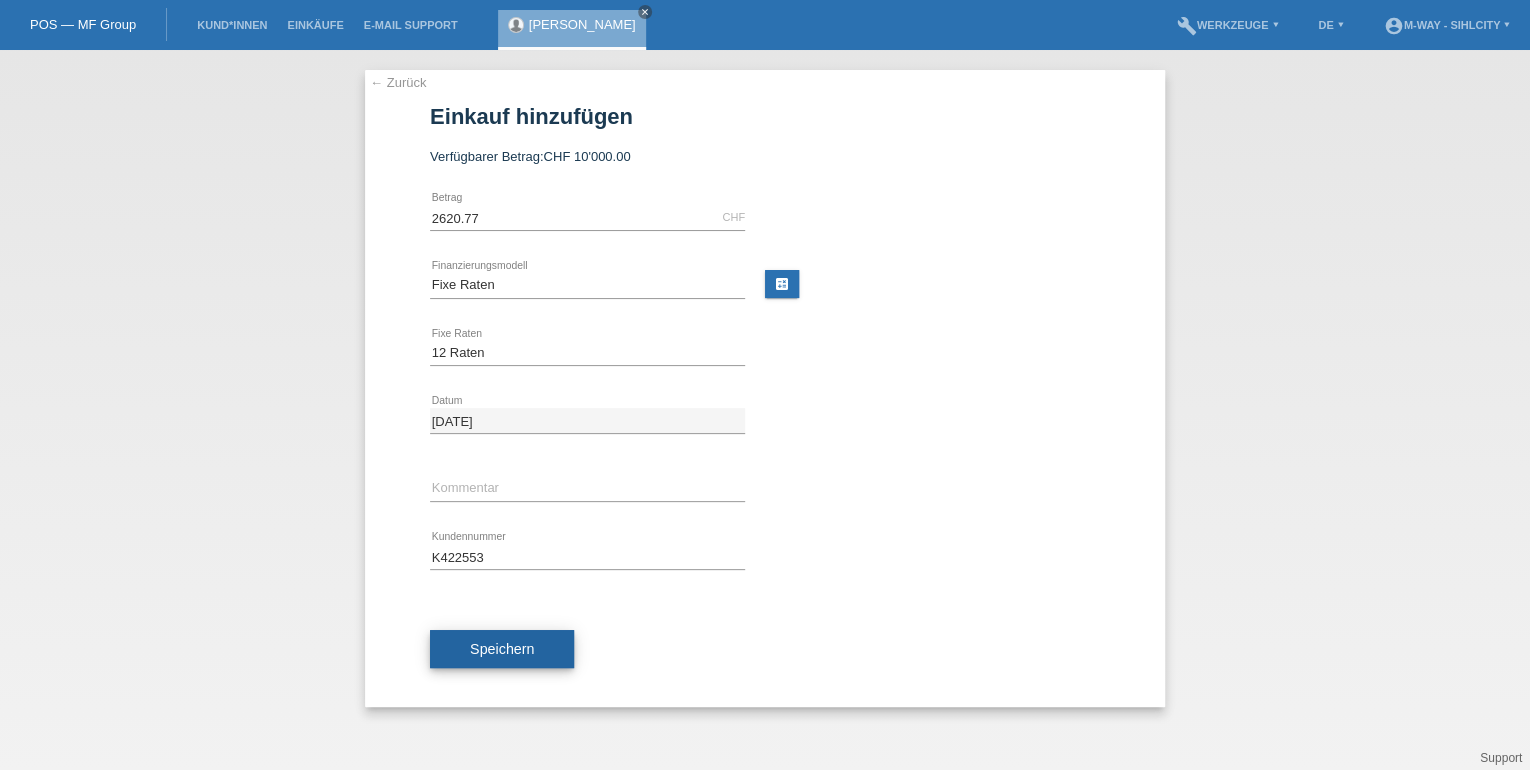 click on "Speichern" at bounding box center (502, 649) 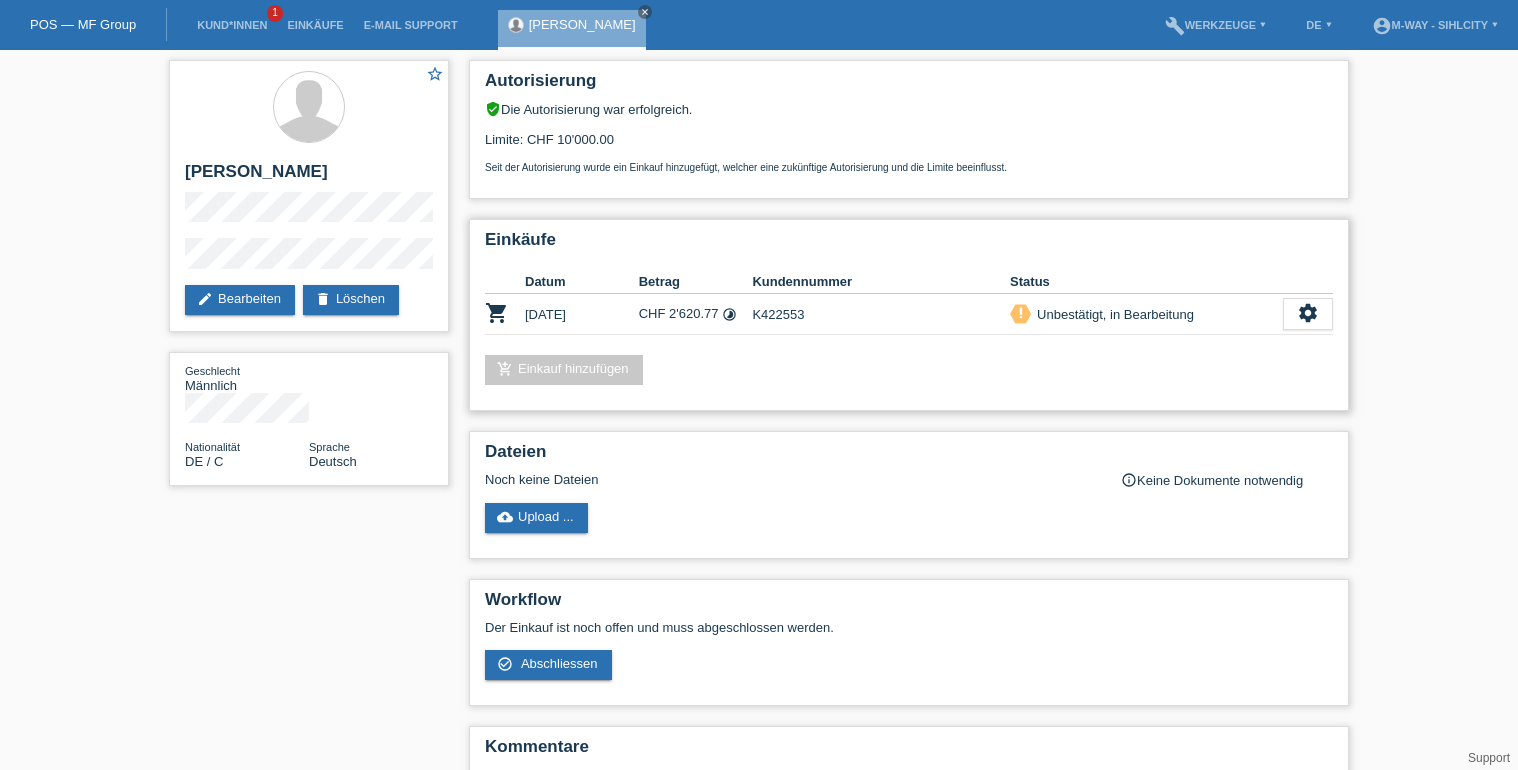scroll, scrollTop: 0, scrollLeft: 0, axis: both 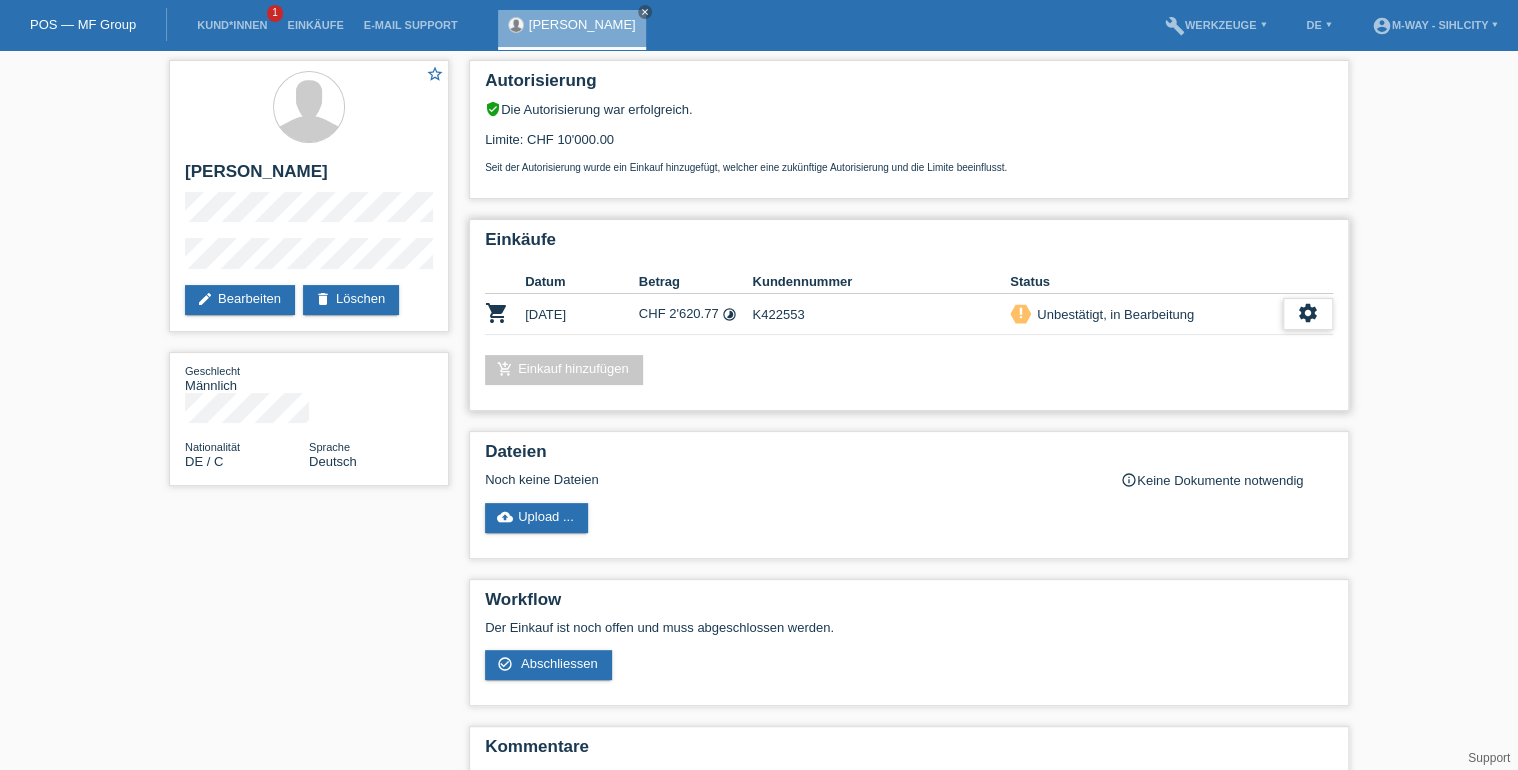 click on "settings" at bounding box center (1308, 313) 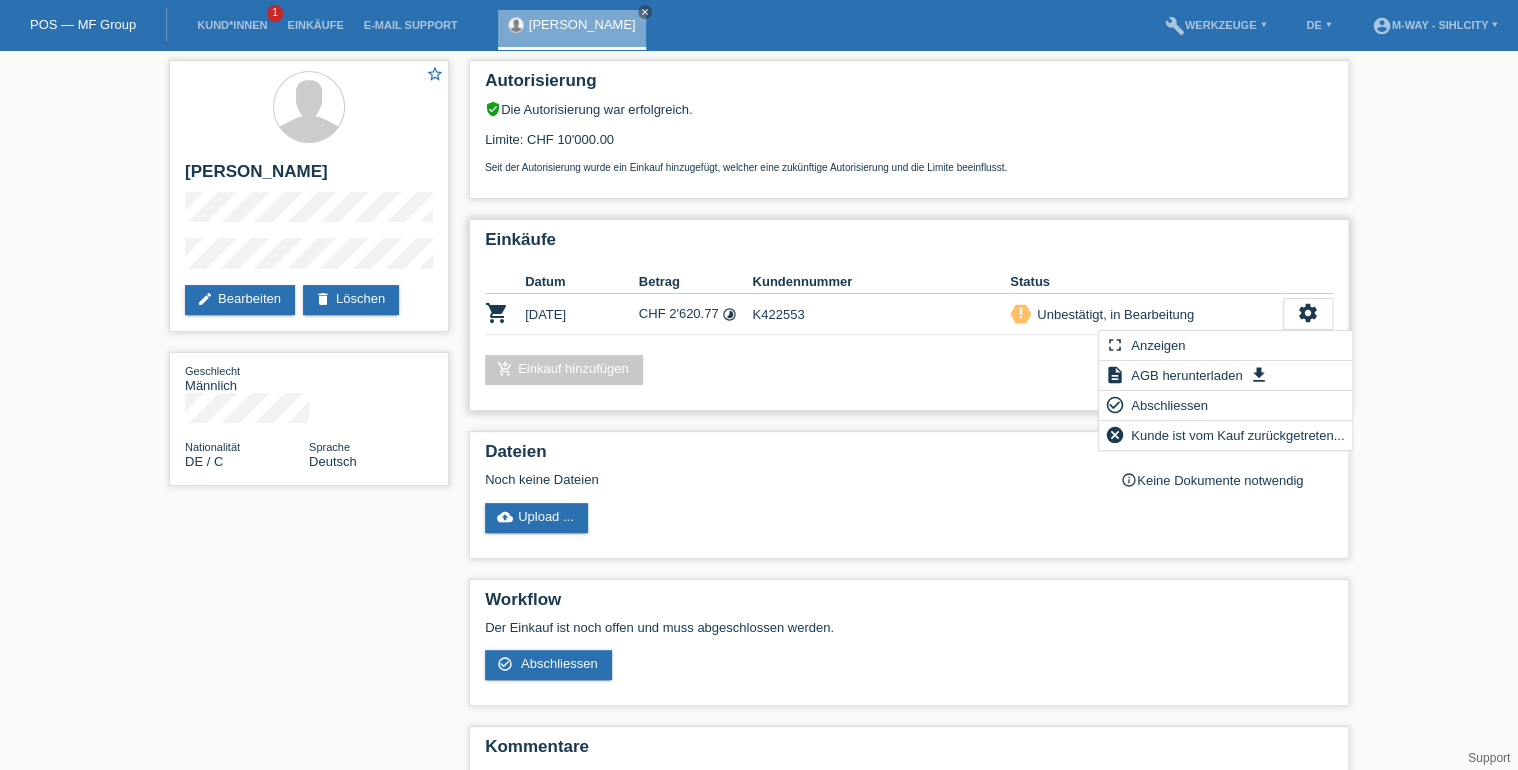 click on "Einkäufe" at bounding box center [909, 245] 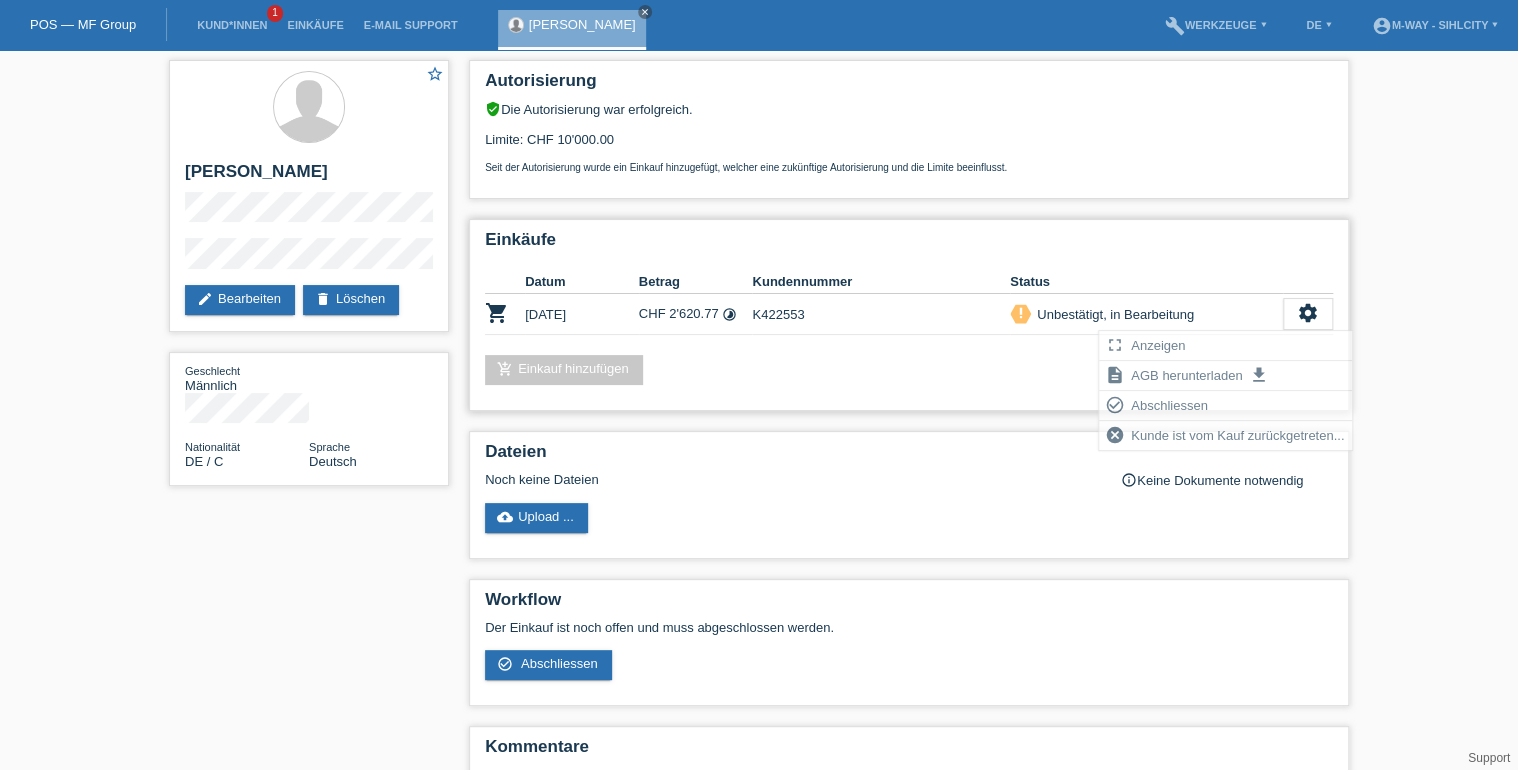 click on "add_shopping_cart  Einkauf hinzufügen" at bounding box center [909, 370] 